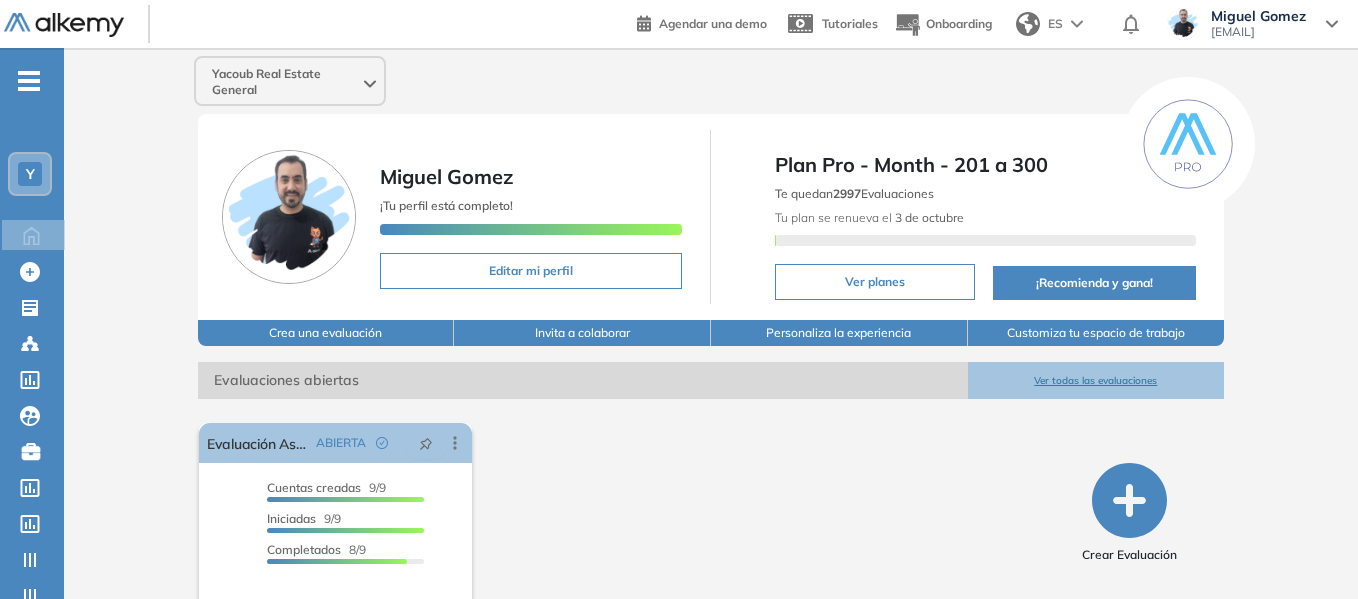 scroll, scrollTop: 0, scrollLeft: 0, axis: both 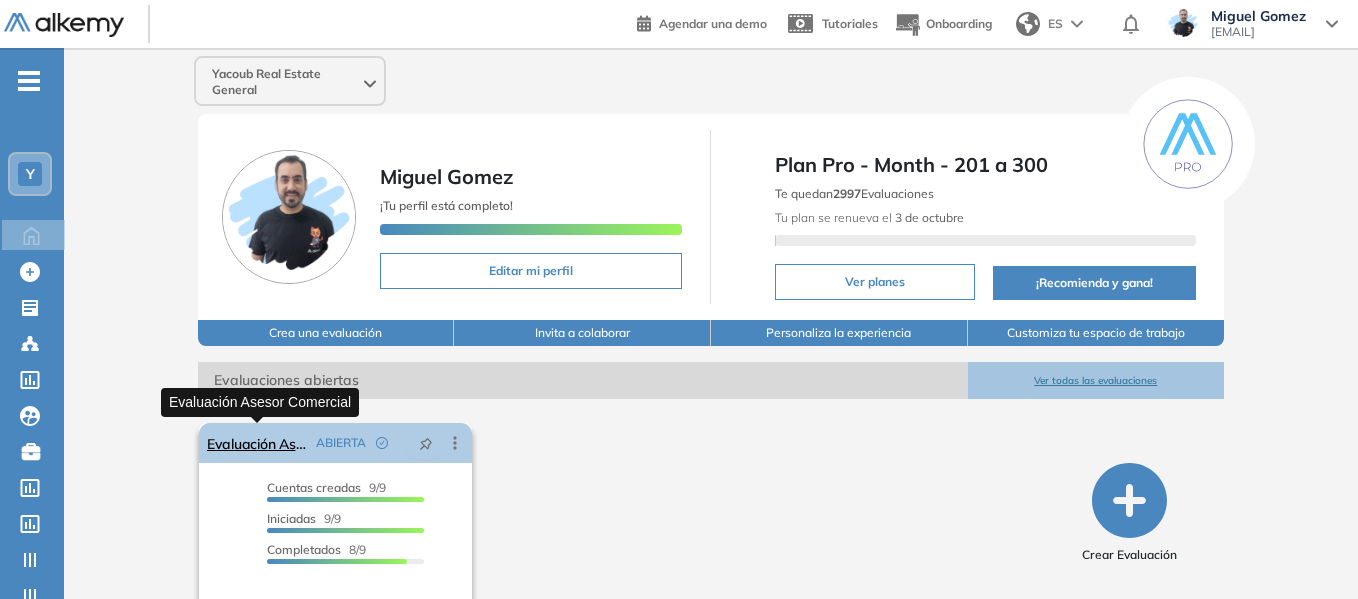 click on "Evaluación Asesor Comercial" at bounding box center [257, 443] 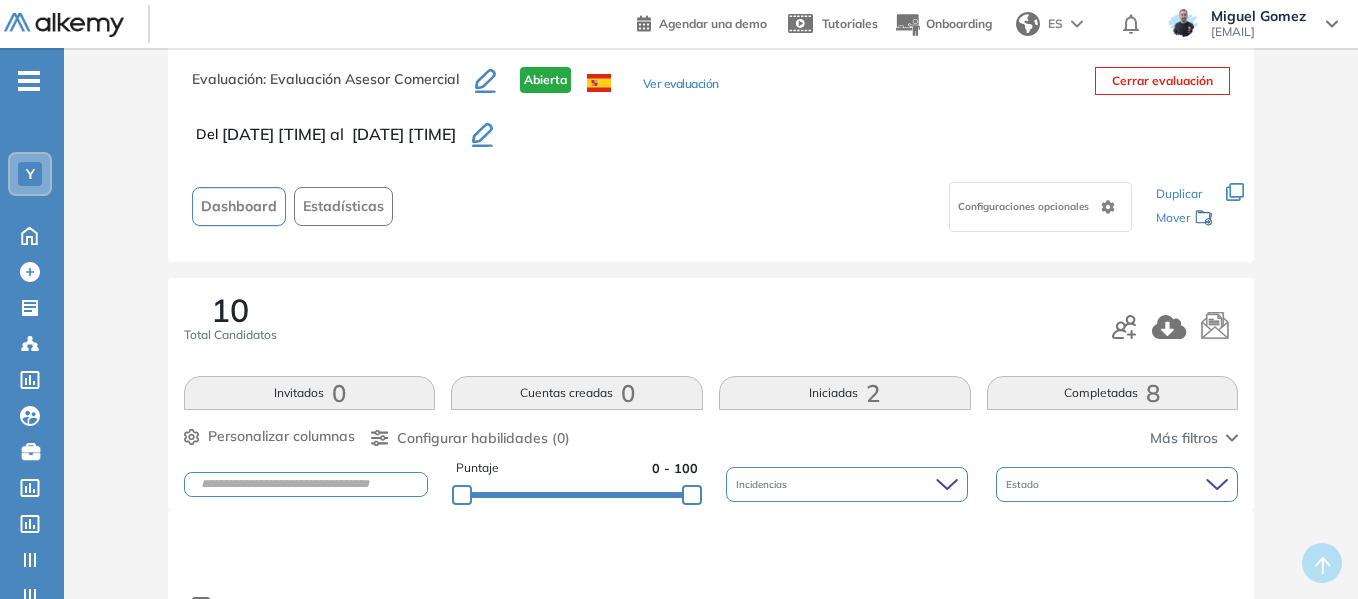 scroll, scrollTop: 0, scrollLeft: 0, axis: both 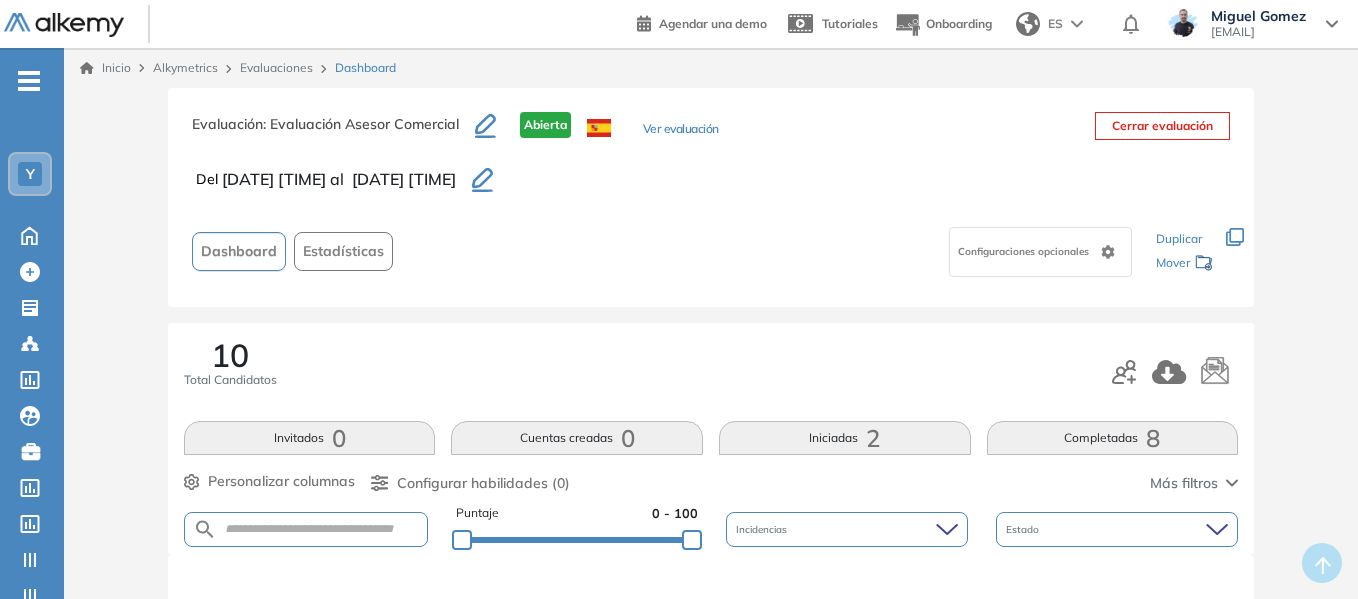 click on "Inicio" at bounding box center (105, 68) 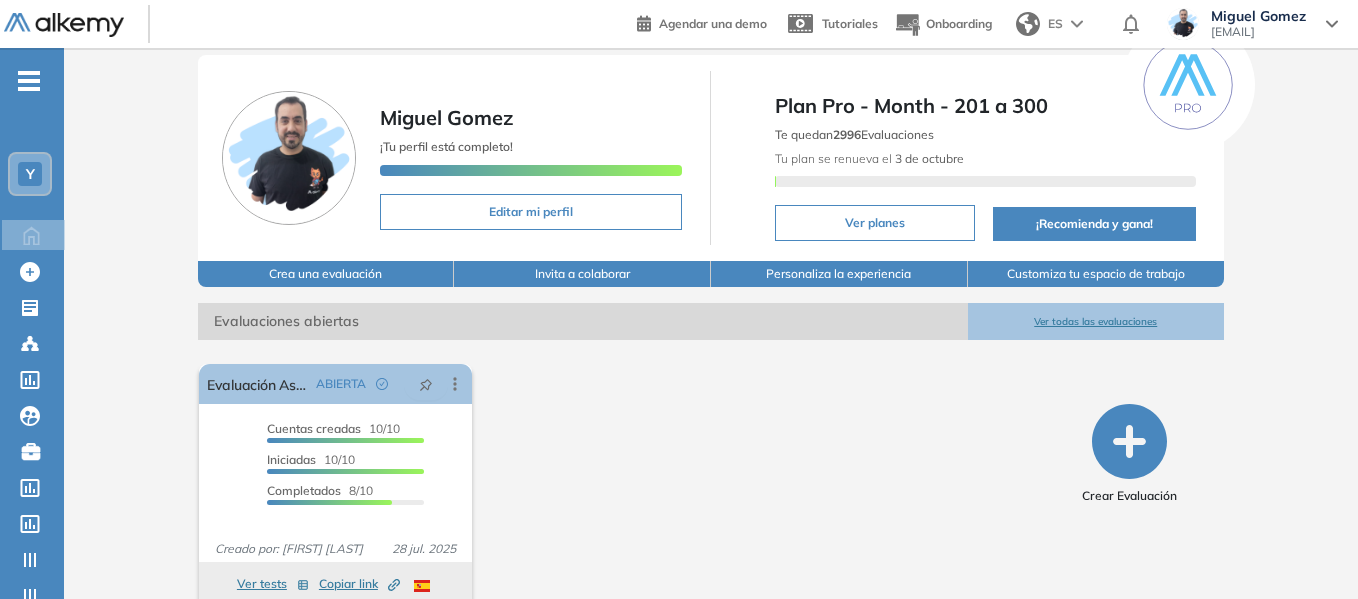 scroll, scrollTop: 90, scrollLeft: 0, axis: vertical 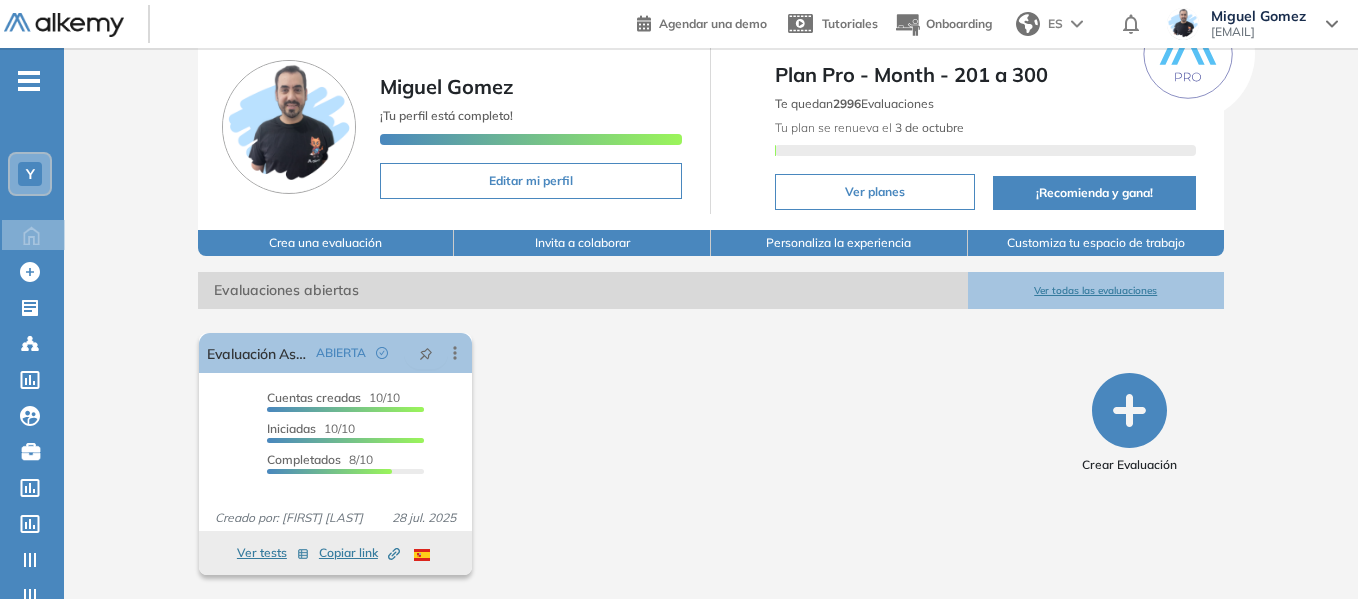 click on "Y" at bounding box center (30, 174) 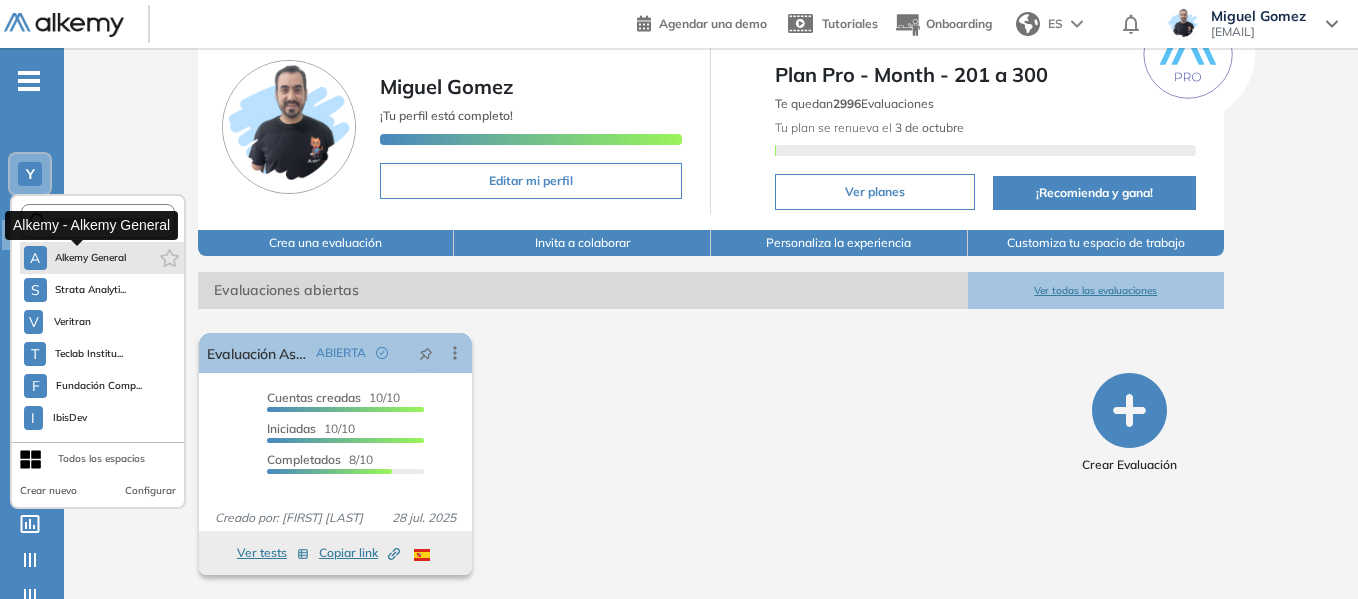 click on "Alkemy General" at bounding box center (91, 258) 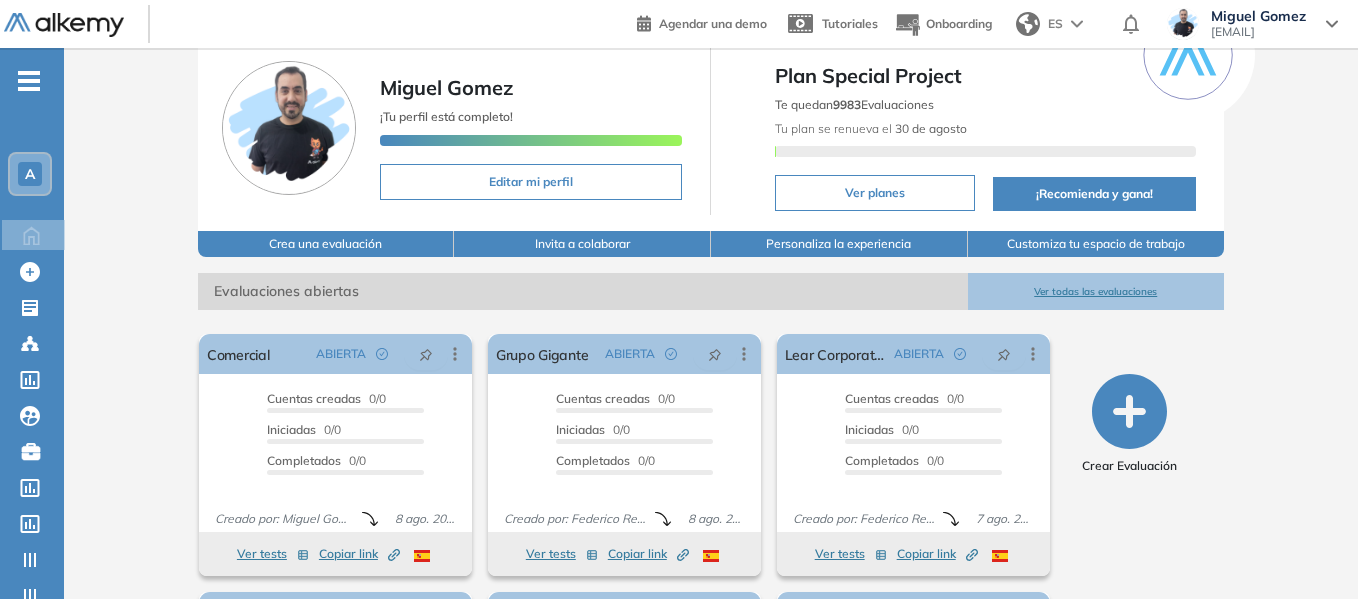 scroll, scrollTop: 200, scrollLeft: 0, axis: vertical 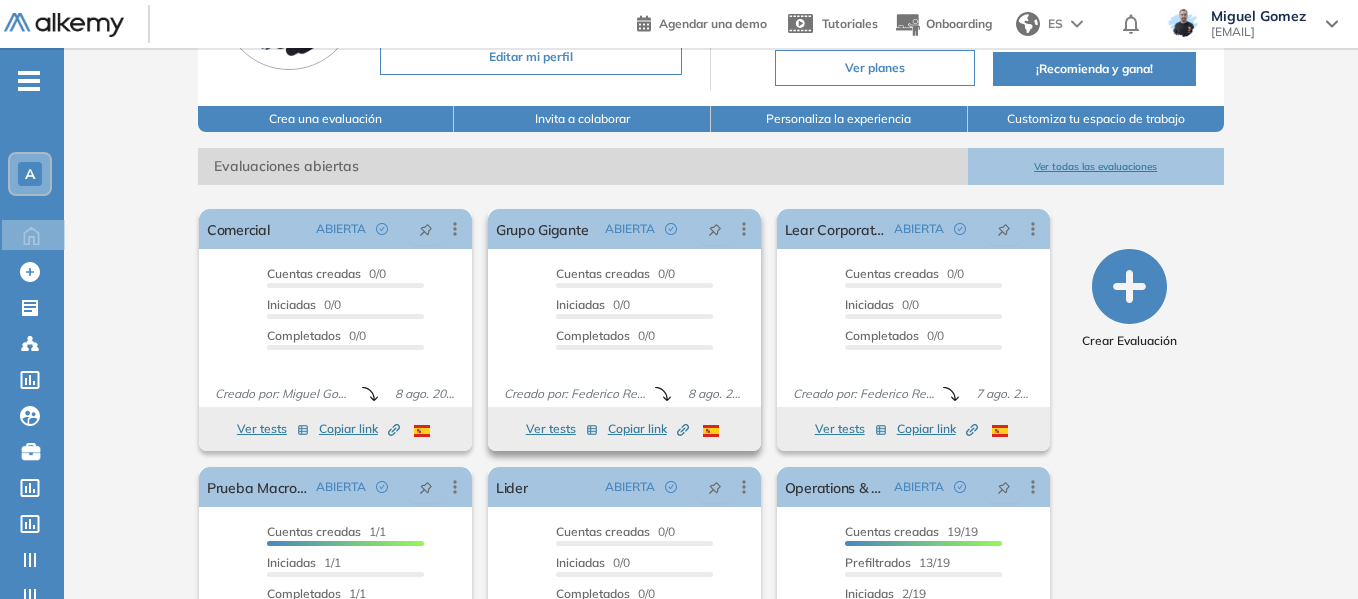 click on "Ver tests" at bounding box center [562, 429] 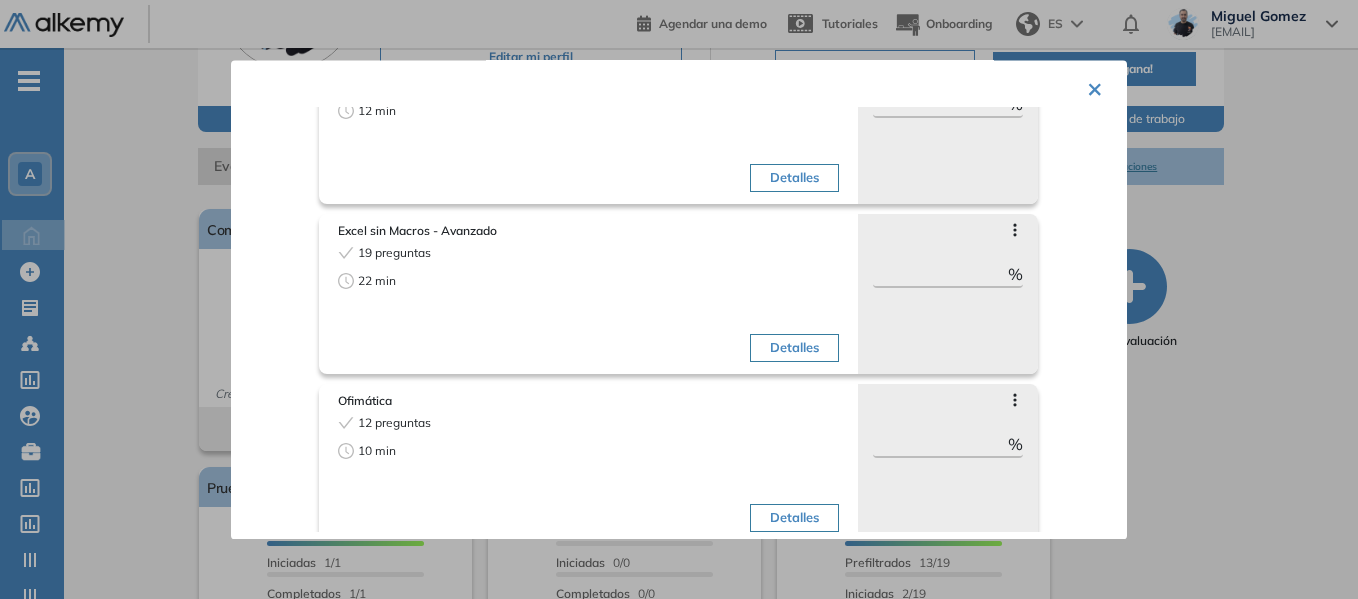scroll, scrollTop: 166, scrollLeft: 0, axis: vertical 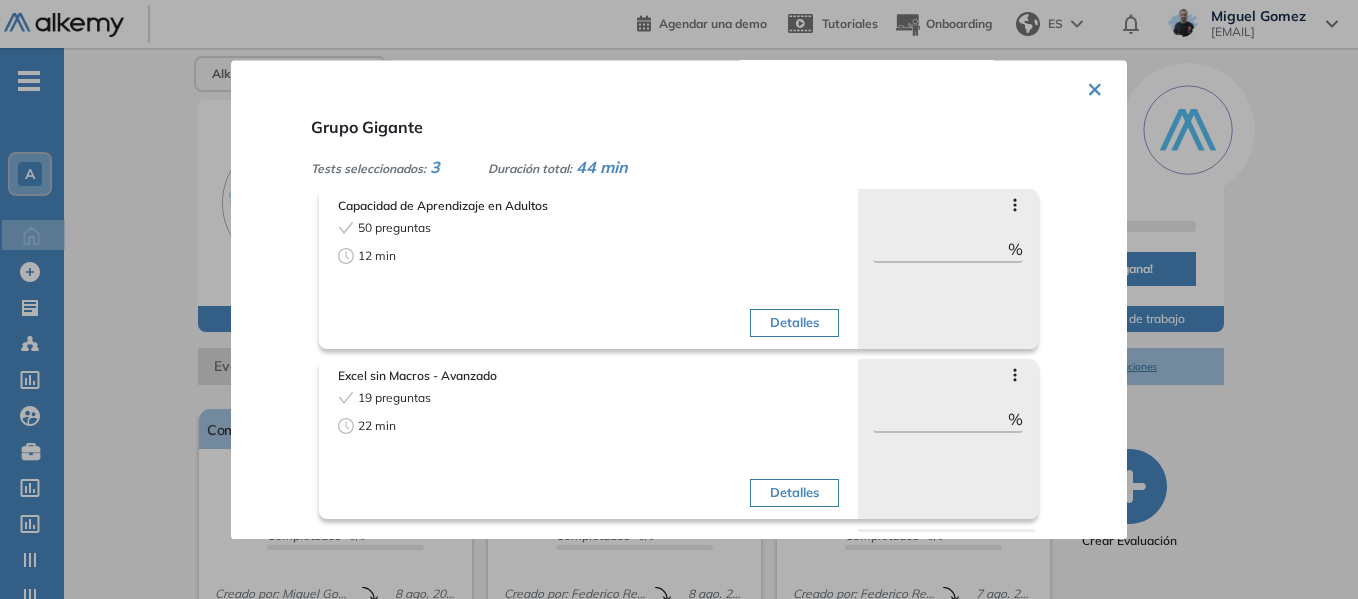 click on "×" at bounding box center [1095, 87] 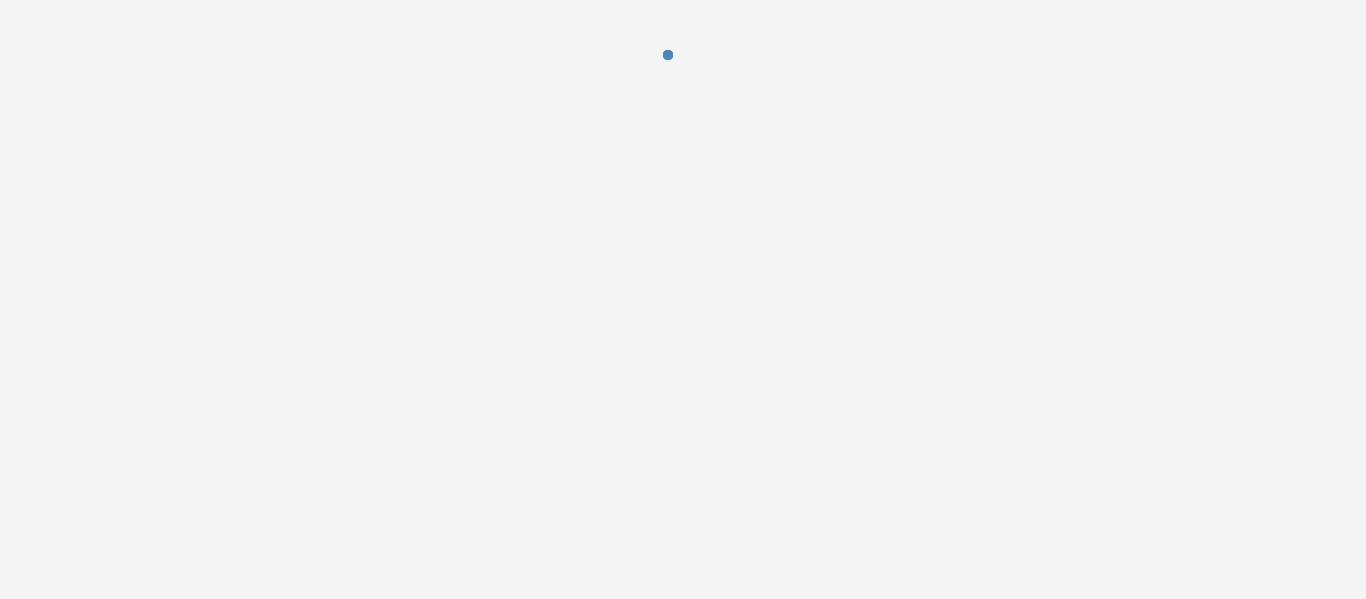 scroll, scrollTop: 0, scrollLeft: 0, axis: both 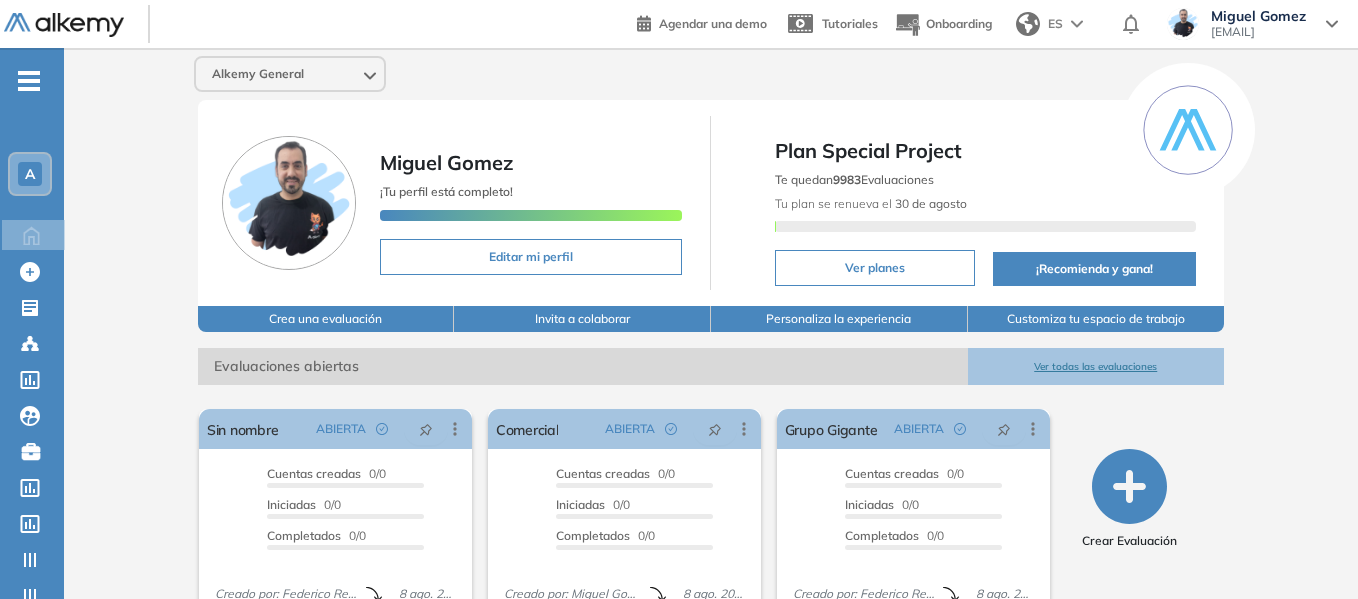 click on "A" at bounding box center [30, 174] 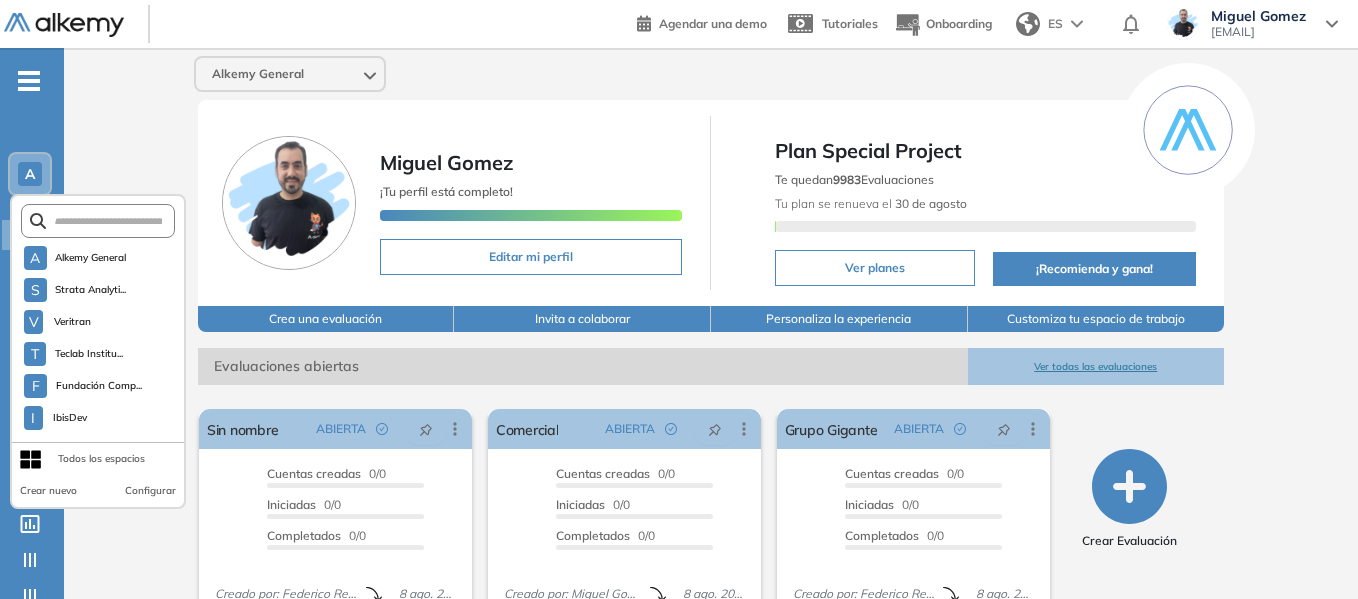scroll, scrollTop: 500, scrollLeft: 0, axis: vertical 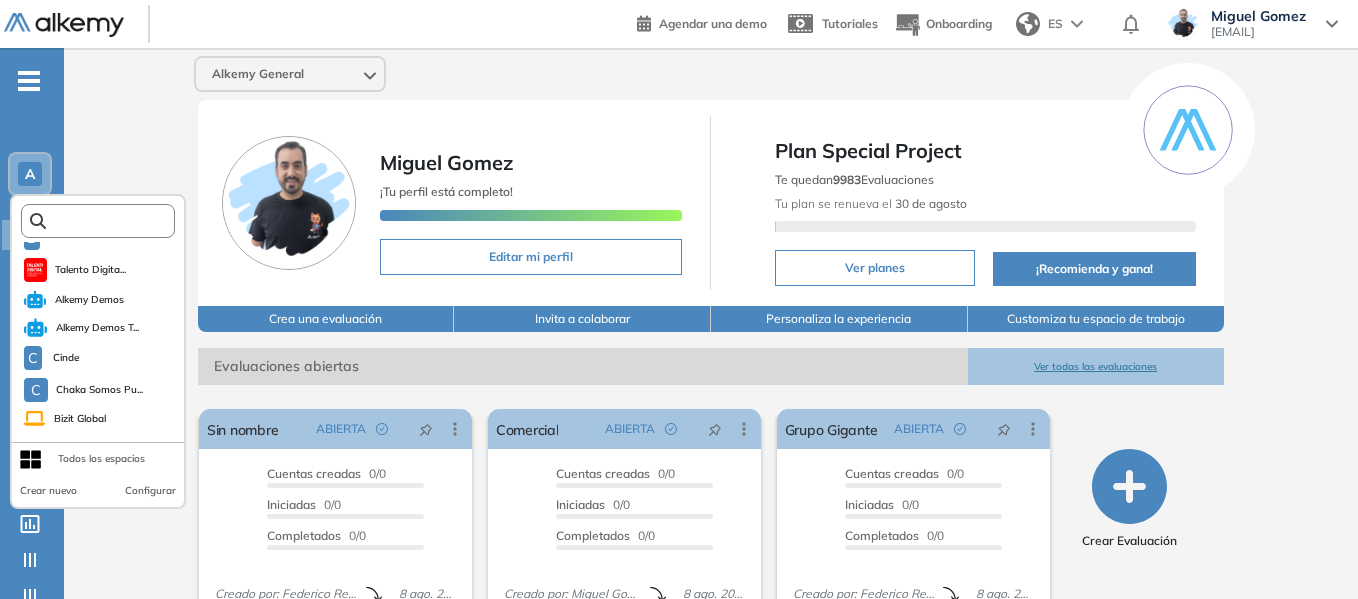 click at bounding box center (104, 221) 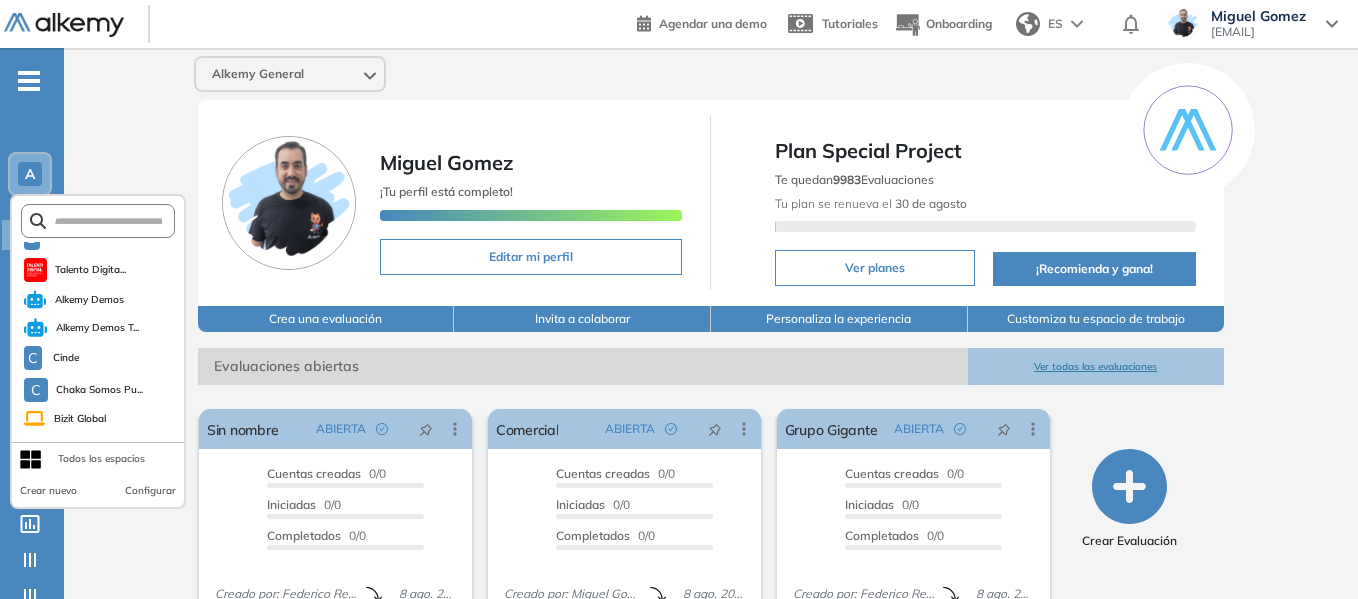 click on "Miguel Gomez ¡Tu perfil está completo! Editar mi perfil Plan Special Project Te quedan  9983  Evaluaciones Tu plan se renueva el    30 de agosto   Ver planes ¡Recomienda y gana! Crea una evaluación Invita a colaborar Personaliza la experiencia Customiza tu espacio de trabajo Evaluaciones abiertas Ver todas las evaluaciones El proctoring será activado ¡Importante!: Los usuarios que ya realizaron la evaluación no tendrán registros del proctoring Cancelar operación Activar Sin nombre ABIERTA Editar Los siguientes tests ya no están disponibles o tienen una nueva versión Revisa en el catálogo otras opciones o su detalle. Entendido Duplicar Reabrir Eliminar Ver candidatos Ver estadísticas Desactivar Proctoring Finalizar evaluación Mover de workspace Created by potrace 1.16, written by Peter Selinger 2001-2019 Copiar ID Publico Cuentas creadas 0/0 Prefiltrados 0/0 Iniciadas 0/0 Completados 0/0 Invitaciones enviadas 0 Invitados Evaluación completada 0 veces Fecha límite 8 ago. 2025 0/0" at bounding box center [711, 490] 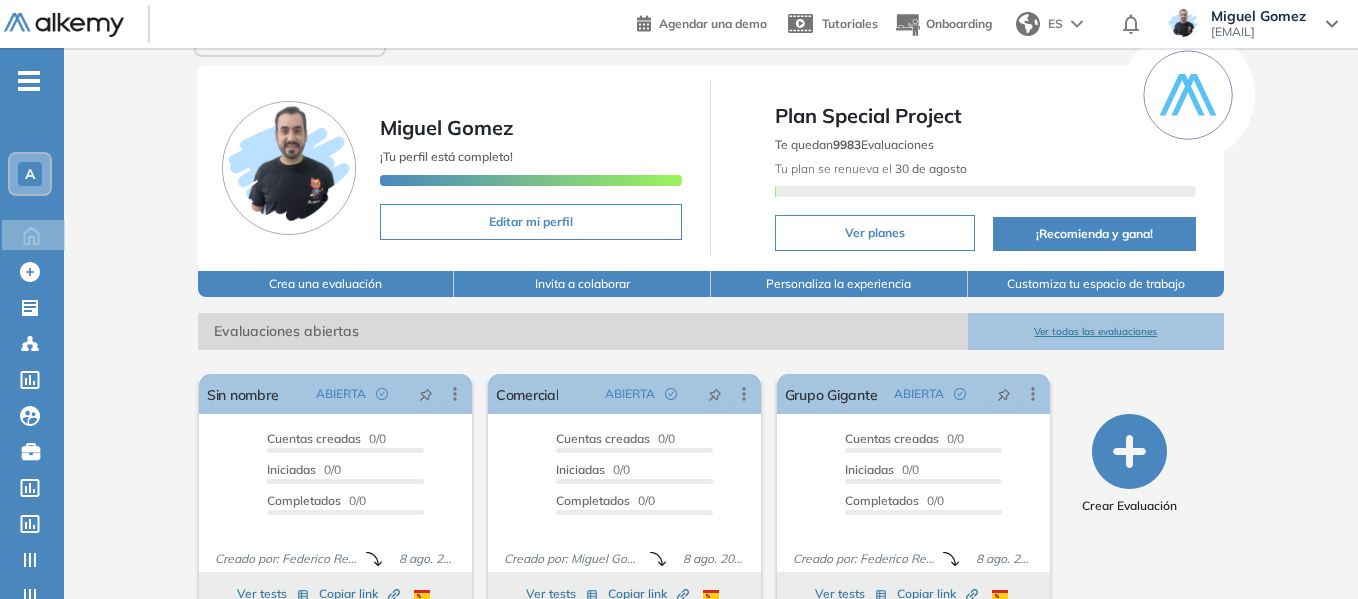 scroll, scrollTop: 0, scrollLeft: 0, axis: both 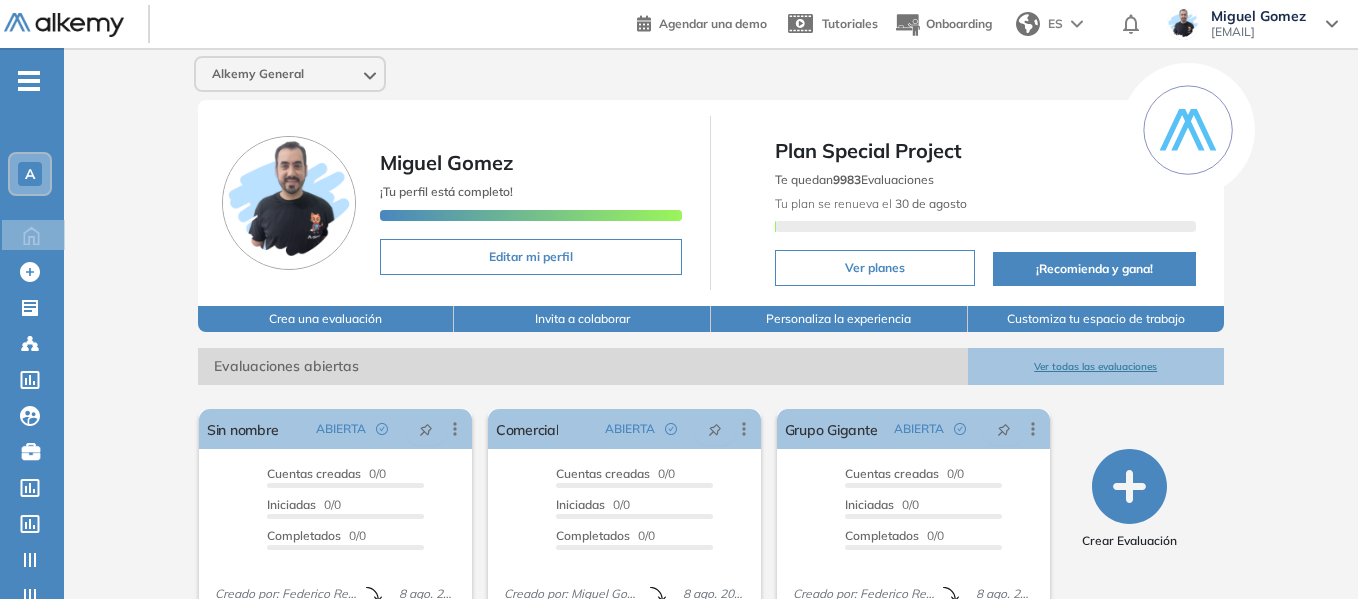 click on "-" at bounding box center (29, 81) 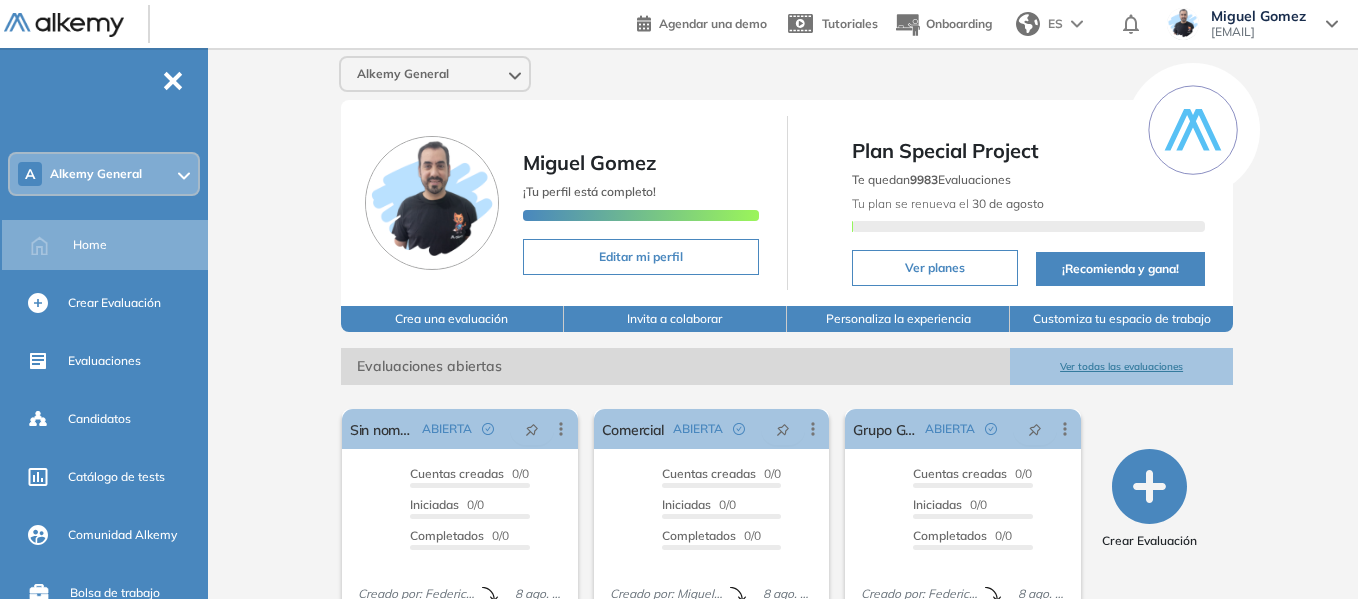 click on "A Alkemy General" at bounding box center (104, 174) 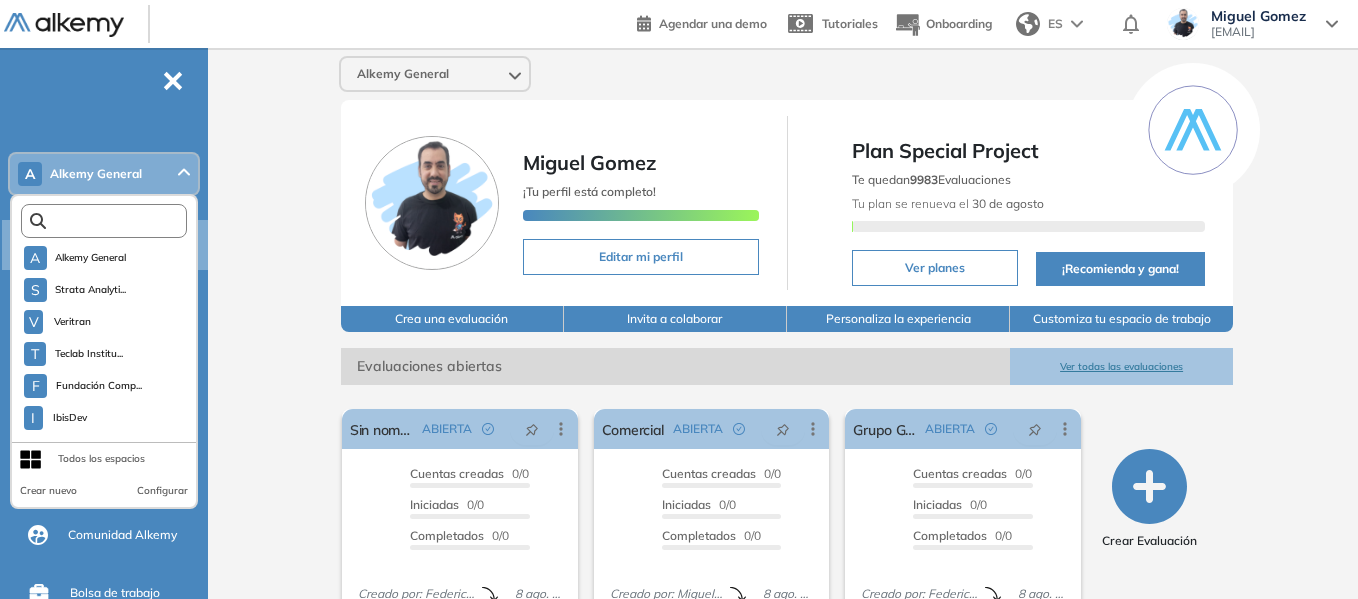 drag, startPoint x: 115, startPoint y: 222, endPoint x: 117, endPoint y: 209, distance: 13.152946 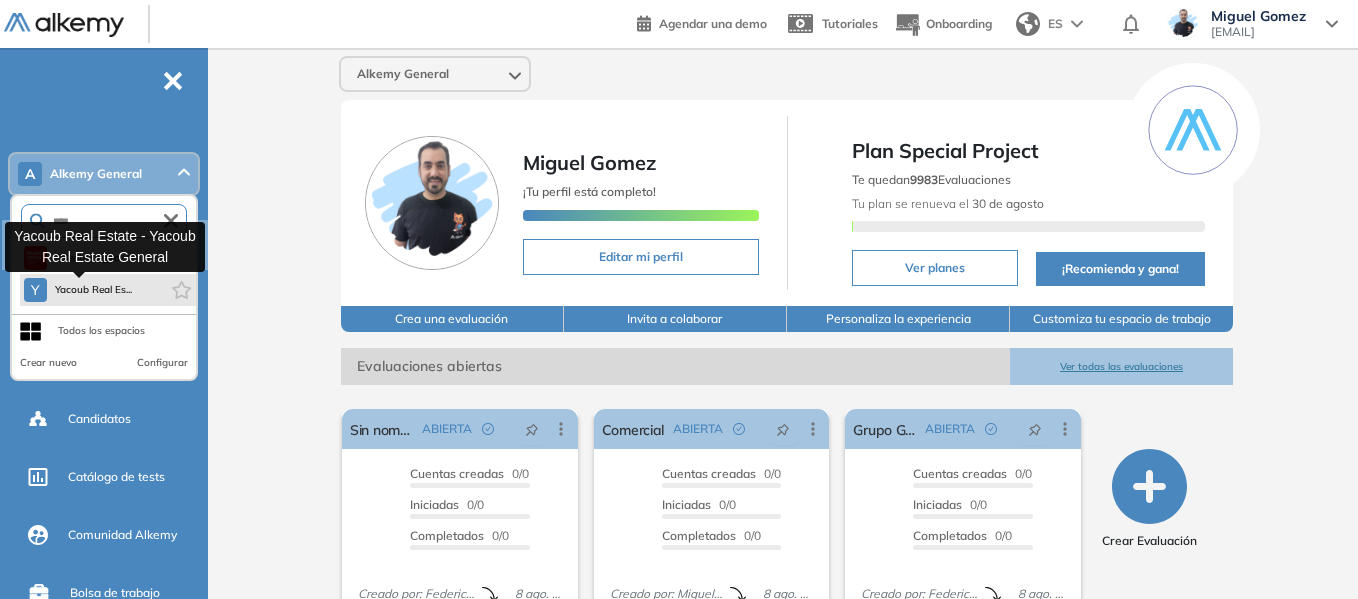 type on "****" 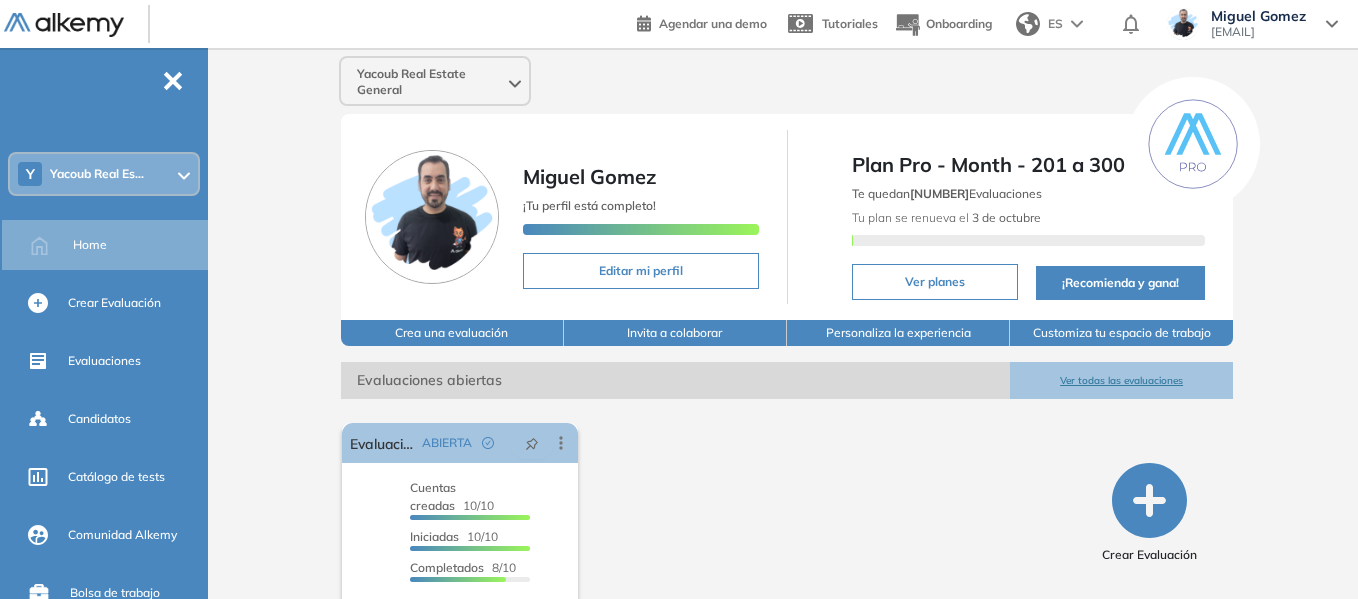 scroll, scrollTop: 90, scrollLeft: 0, axis: vertical 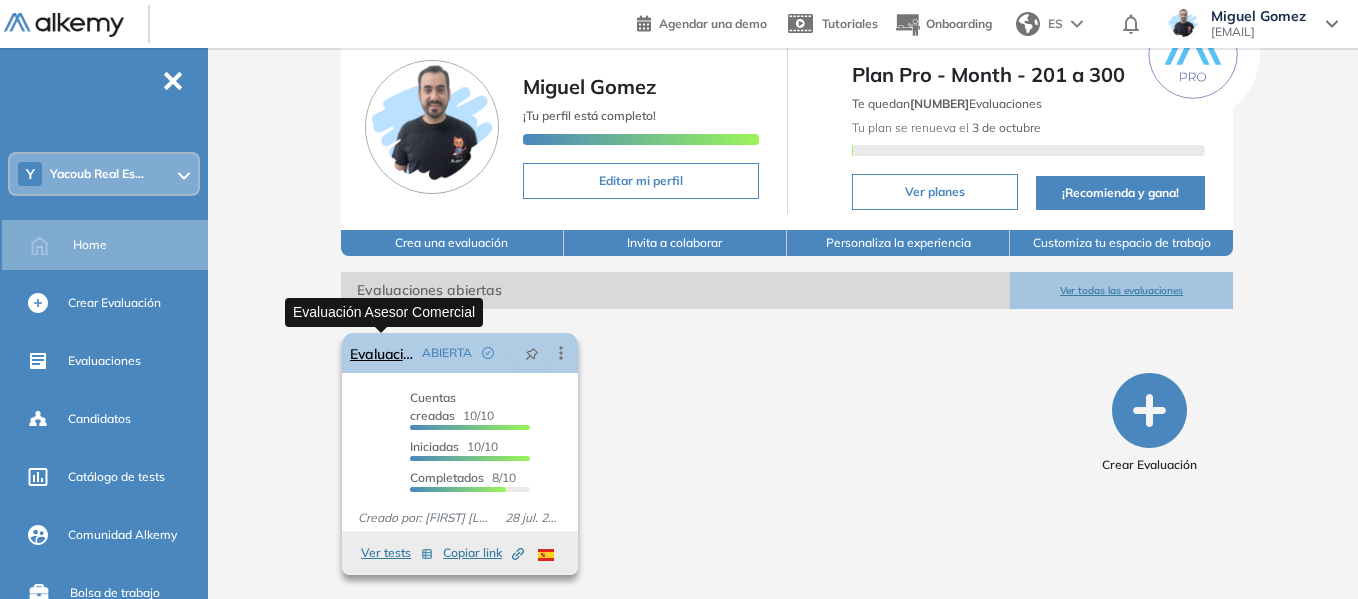click on "Evaluación Asesor Comercial" at bounding box center (382, 353) 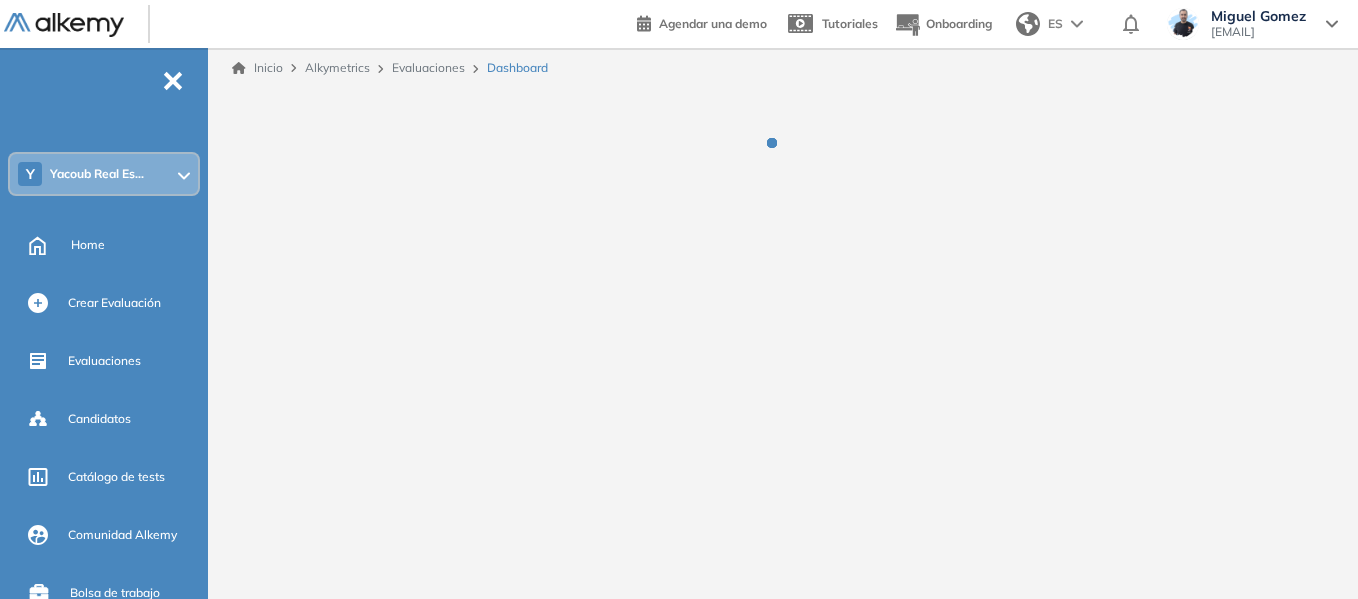 scroll, scrollTop: 0, scrollLeft: 0, axis: both 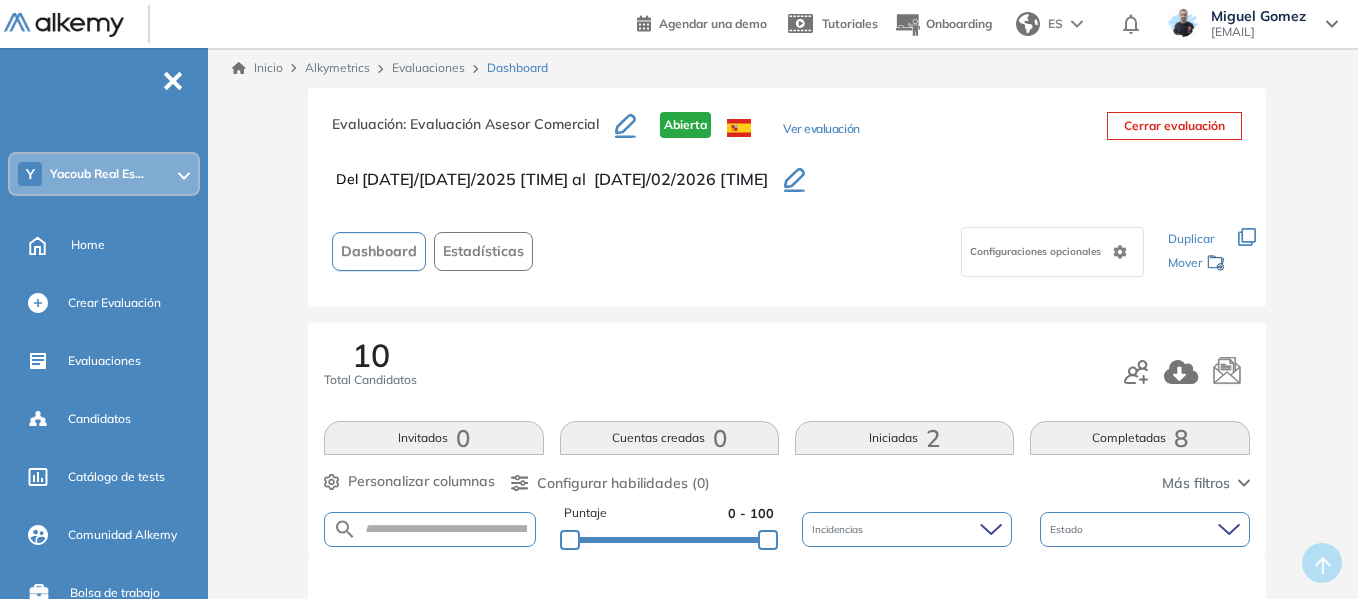 click on "Ver evaluación" at bounding box center (821, 130) 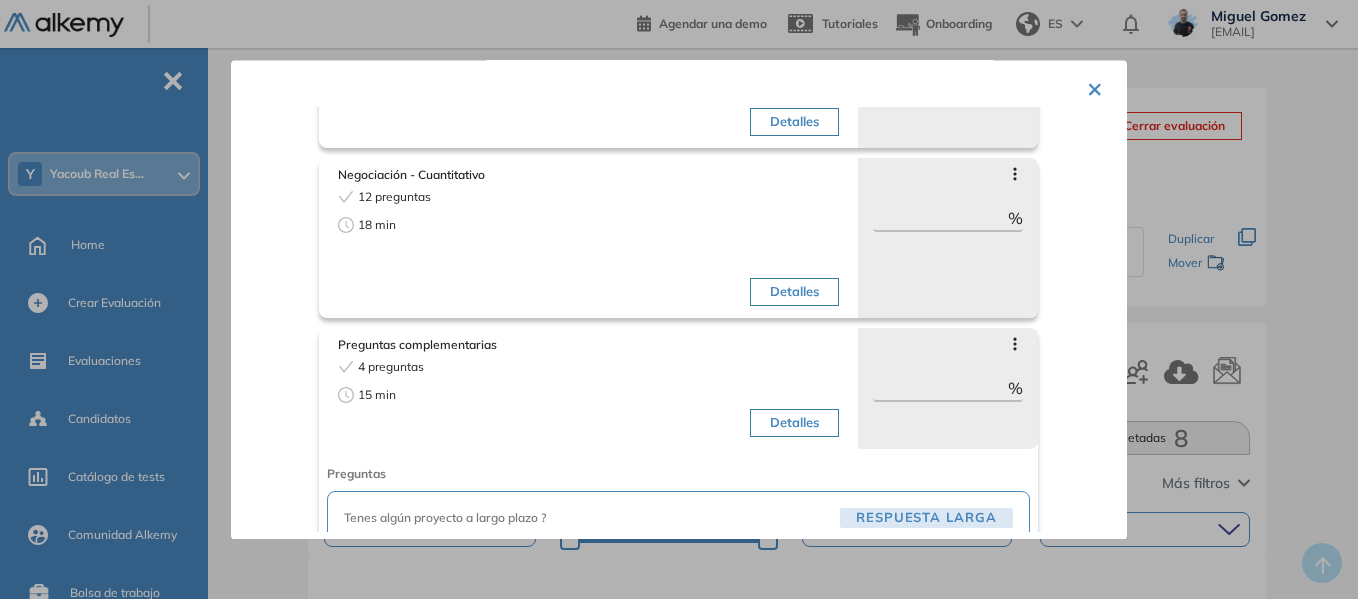 scroll, scrollTop: 200, scrollLeft: 0, axis: vertical 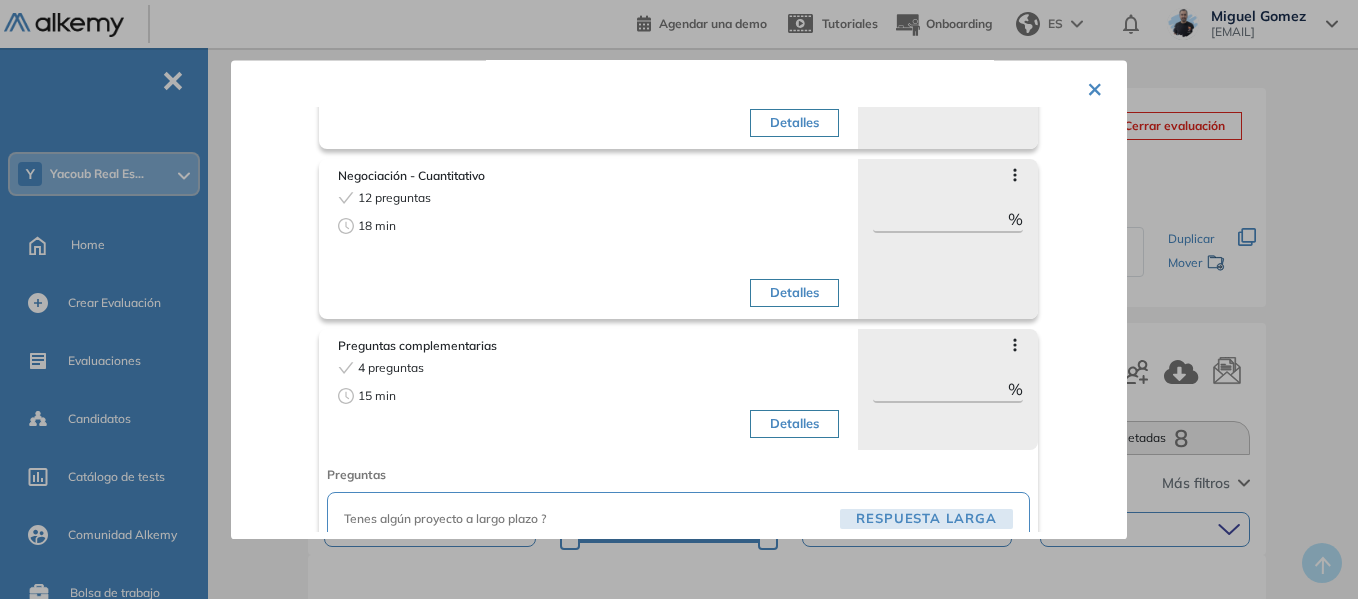 click on "×" at bounding box center [1095, 87] 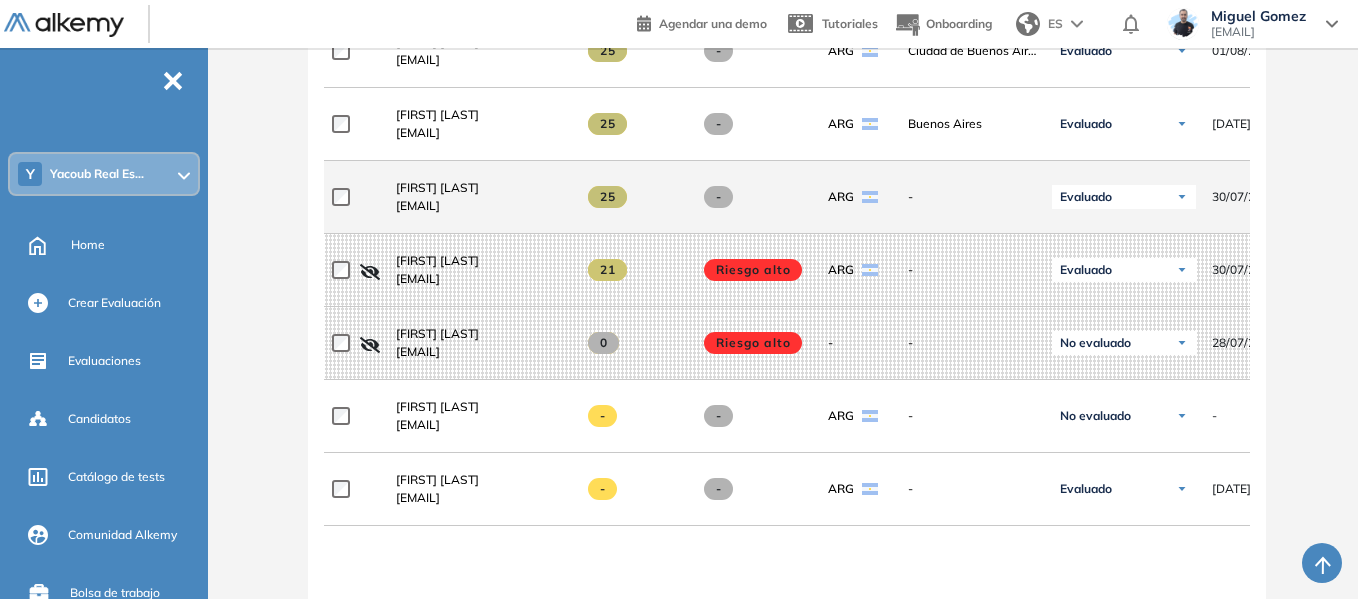scroll, scrollTop: 1000, scrollLeft: 0, axis: vertical 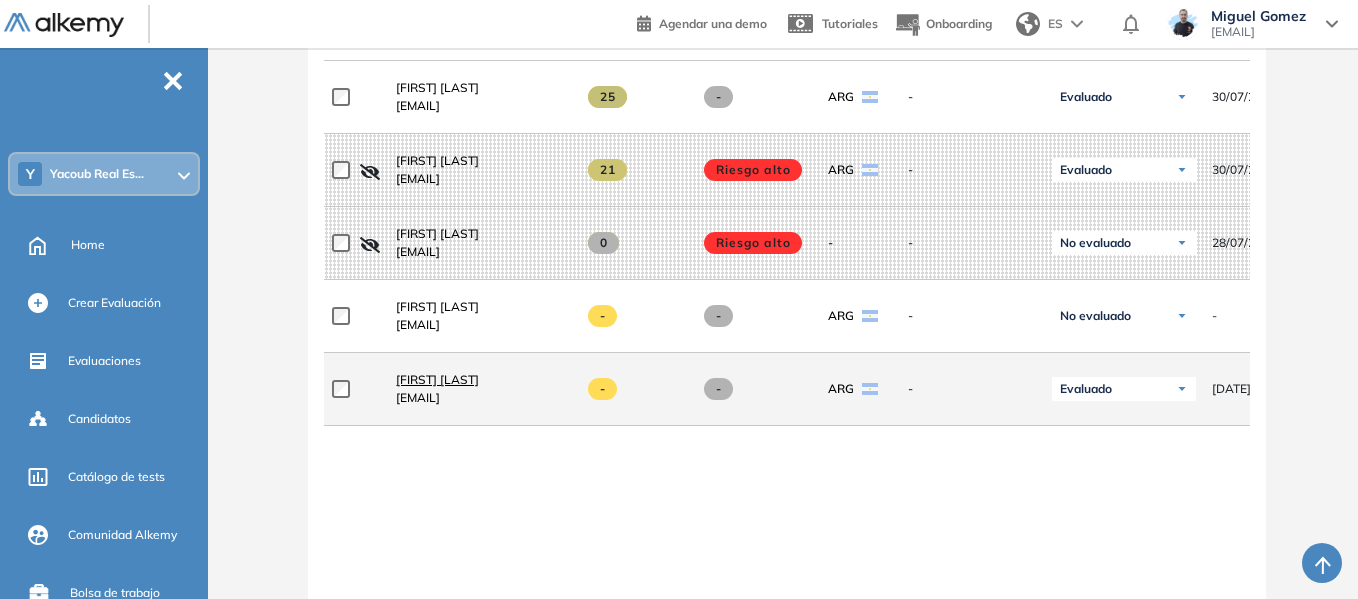 click on "Milagros Ibarra Len" at bounding box center [437, 380] 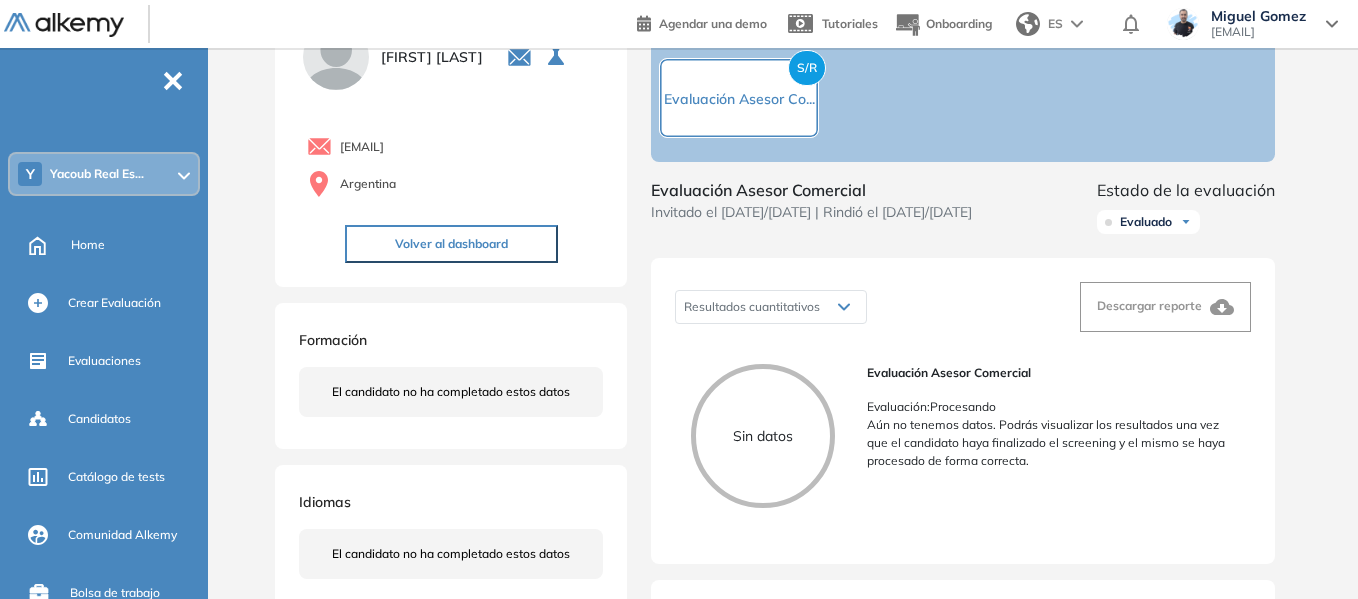 scroll, scrollTop: 0, scrollLeft: 0, axis: both 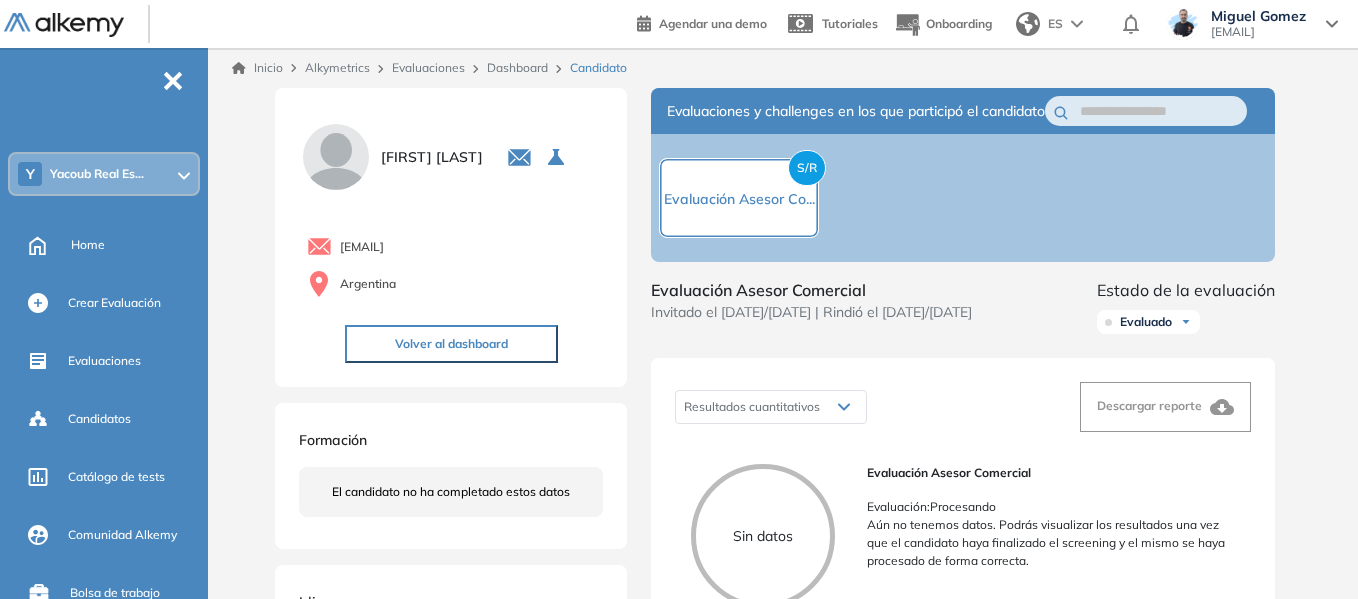 click on "Dashboard" at bounding box center (517, 67) 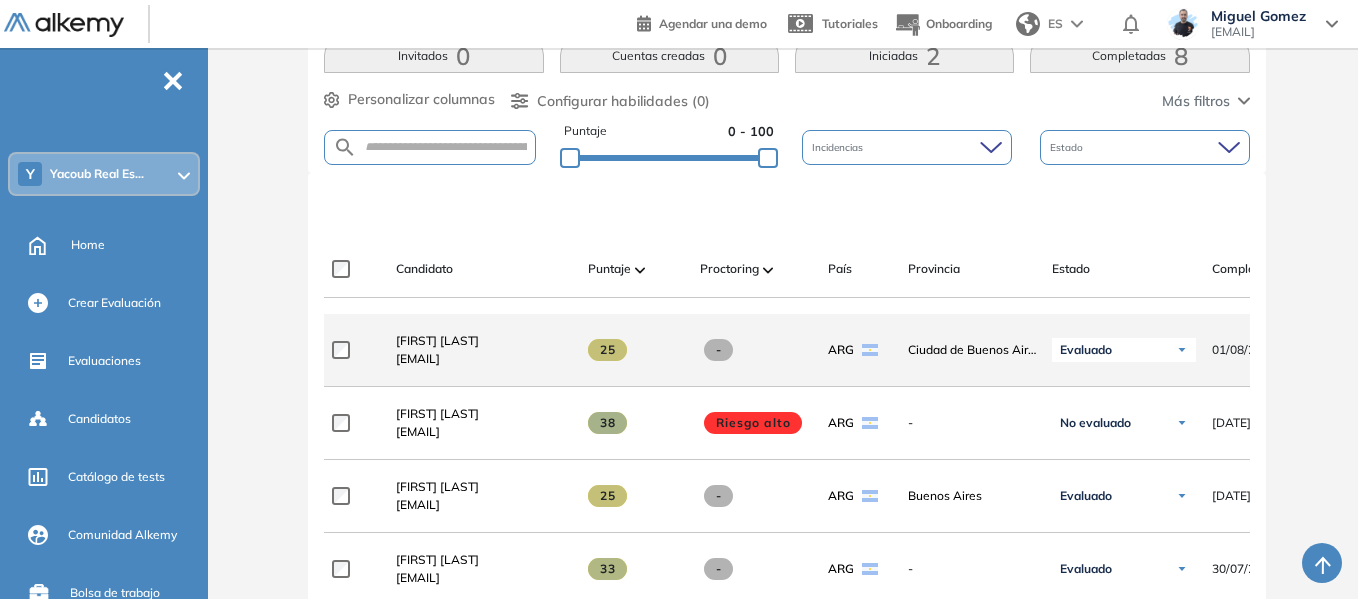 scroll, scrollTop: 400, scrollLeft: 0, axis: vertical 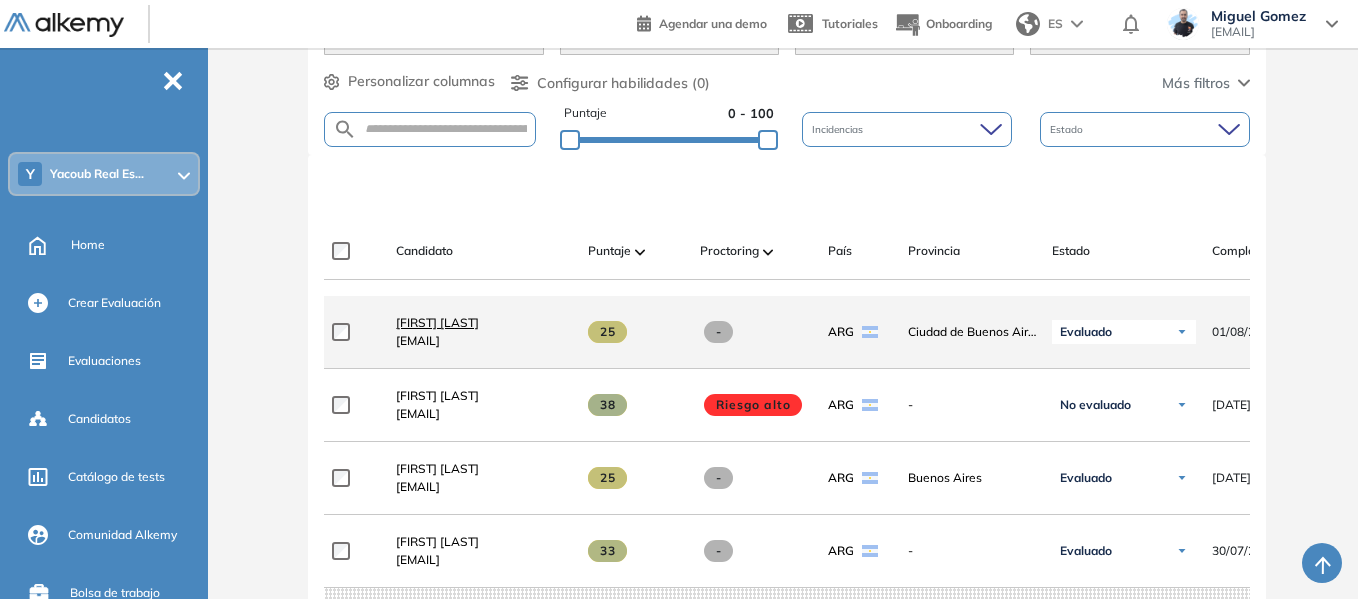 click on "María Verónica Cabeza" at bounding box center [437, 322] 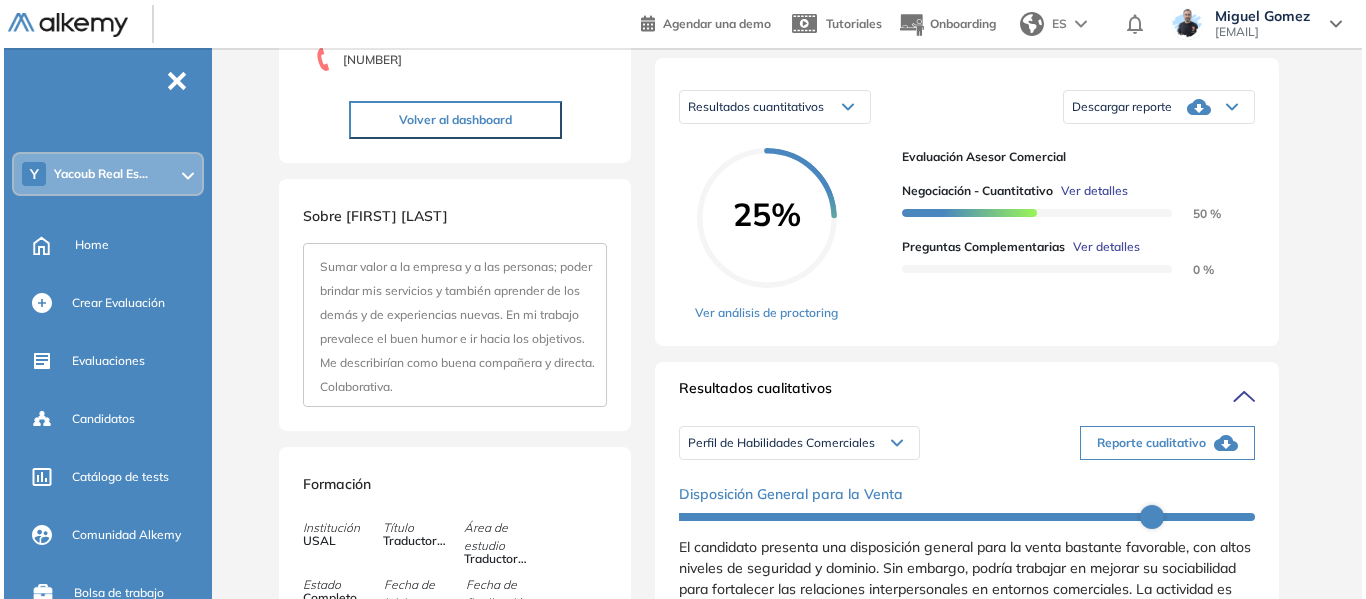 scroll, scrollTop: 400, scrollLeft: 0, axis: vertical 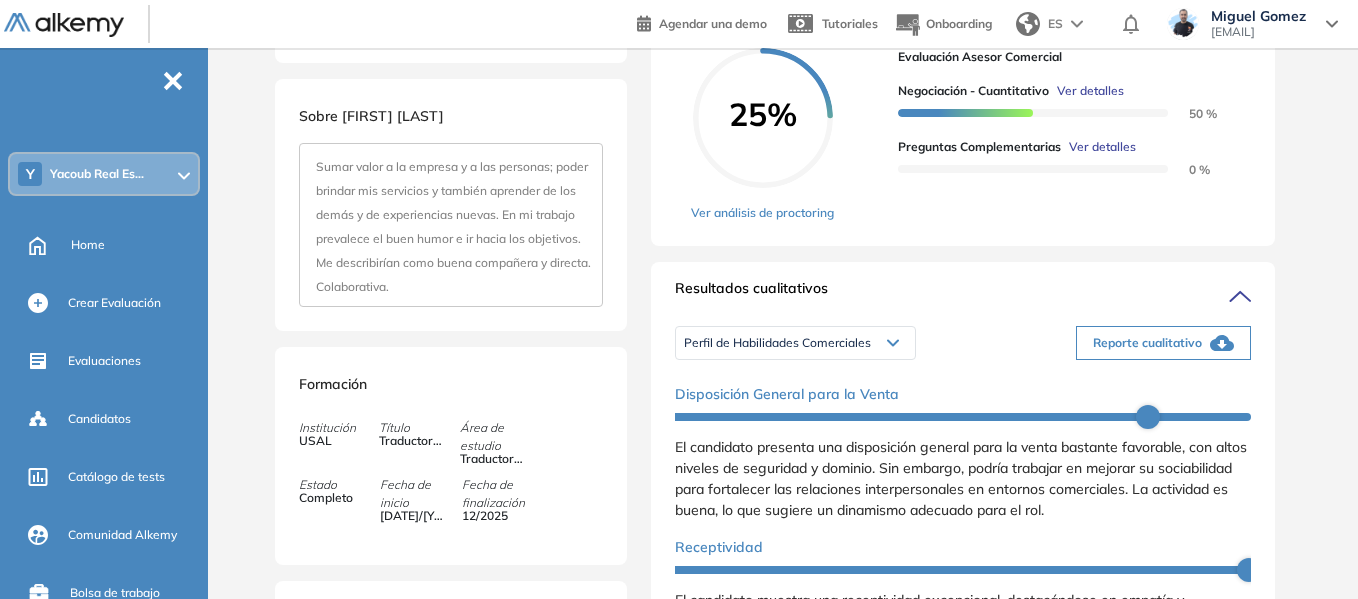 click on "Ver detalles" at bounding box center (1102, 147) 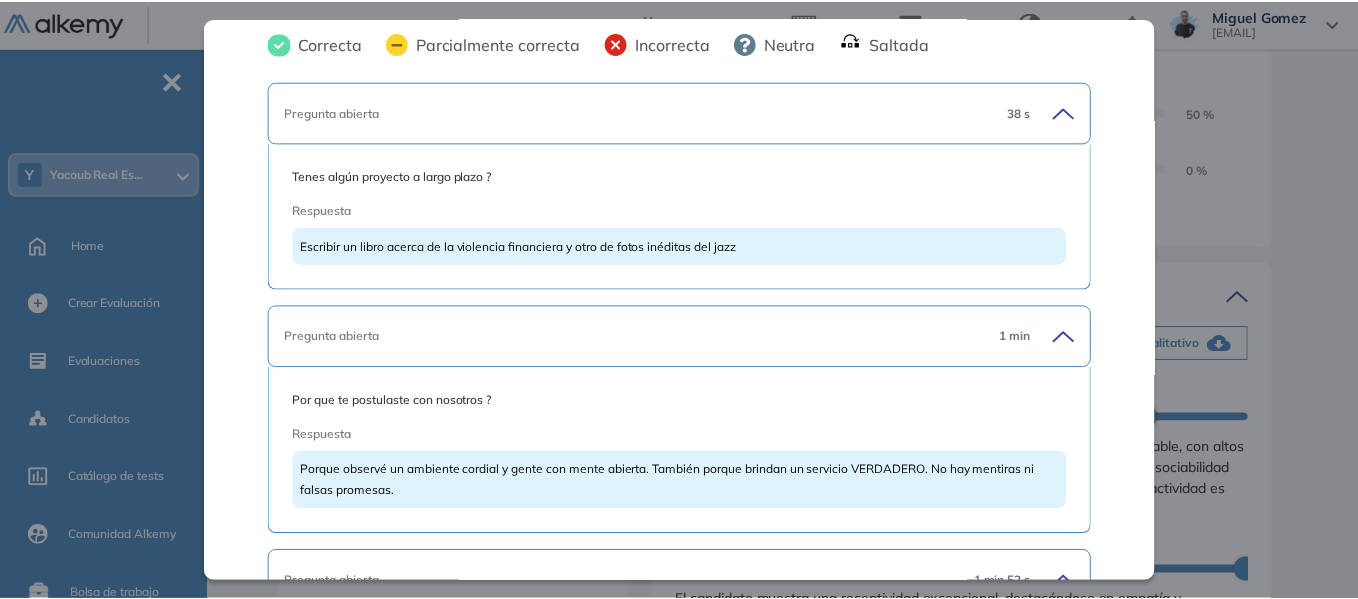 scroll, scrollTop: 0, scrollLeft: 0, axis: both 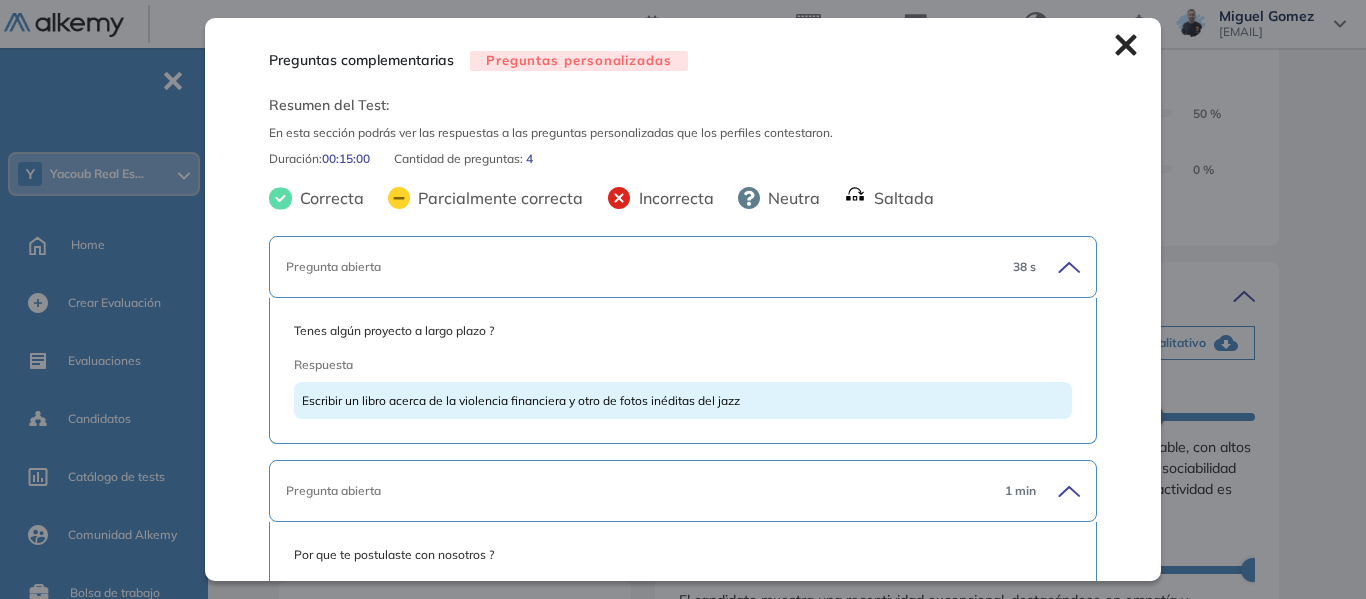 click on "Inicio Alkymetrics Evaluaciones Dashboard Candidato Preguntas complementarias Preguntas personalizadas Resumen del Test: En esta sección podrás ver las respuestas a las preguntas personalizadas que los perfiles contestaron. Duración :  00:15:00 Cantidad de preguntas:   4 Correcta Parcialmente correcta Incorrecta Neutra Saltada Pregunta abierta 38 s Tenes algún proyecto a largo plazo ? Respuesta Escribir un libro acerca de la violencia financiera y otro de fotos inéditas del jazz Pregunta abierta 1 min Por que te postulaste con nosotros ?  Respuesta Porque observé un ambiente cordial y gente con mente abierta. También porque brindan un servicio VERDADERO. No hay mentiras ni falsas promesas. Pregunta abierta 1 min  52 s Que conoces de la empresa ?  Respuesta Se que es de La Plata y que , además de brindar servicios inmobiliarios es una constructora. Trabajan en Argentina y Uruguay y su fuerte en CABA es el canal Norte. Su dueña es Viviana Yacoub, martillera.  Pregunta abierta 4 min  05 s Respuesta" at bounding box center (791, 540) 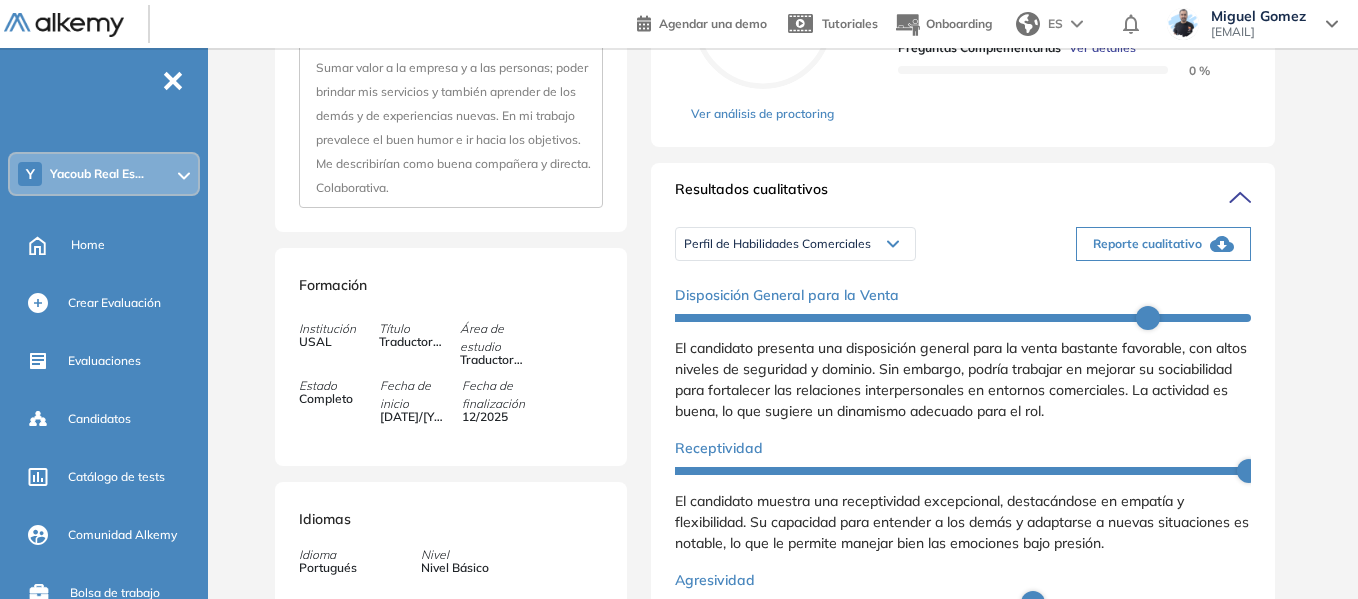 scroll, scrollTop: 500, scrollLeft: 0, axis: vertical 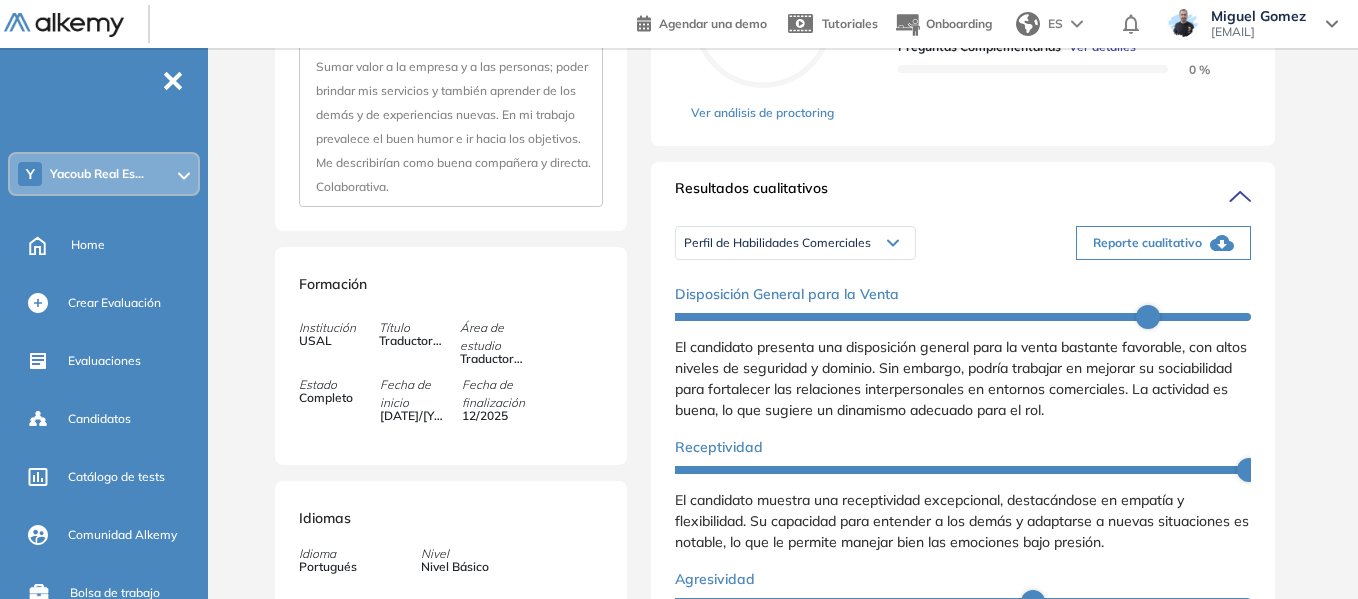 click on "Perfil de Habilidades Comerciales" at bounding box center [795, 243] 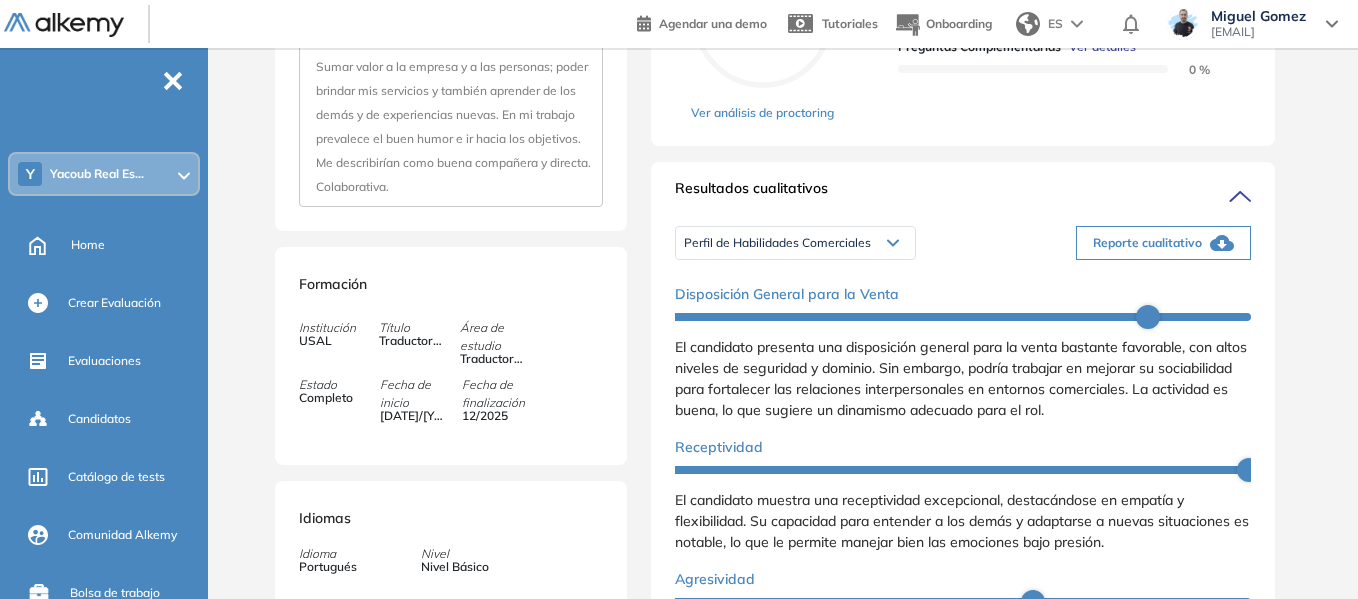 click on "Inicio Alkymetrics Evaluaciones Dashboard Candidato Duración :  00:00:00 Cantidad de preguntas:   Correcta Parcialmente correcta Incorrecta Neutra Saltada Pregunta abierta 38 s Tenes algún proyecto a largo plazo ? Respuesta Escribir un libro acerca de la violencia financiera y otro de fotos inéditas del jazz Pregunta abierta 1 min Por que te postulaste con nosotros ?  Respuesta Porque observé un ambiente cordial y gente con mente abierta. También porque brindan un servicio VERDADERO. No hay mentiras ni falsas promesas. Pregunta abierta 1 min  52 s Que conoces de la empresa ?  Respuesta Se que es de La Plata y que , además de brindar servicios inmobiliarios es una constructora. Trabajan en Argentina y Uruguay y su fuerte en CABA es el canal Norte. Su dueña es Viviana Yacoub, martillera.  Pregunta abierta 4 min  05 s Que soles hacer en un día normal ?  Respuesta Ya de vuelta en casa, me doy un baño, ceno, miro una peli o leo . Saco a mis perros por última vez y me voy a dormir. Cerrar Entendido   0" at bounding box center (787, 440) 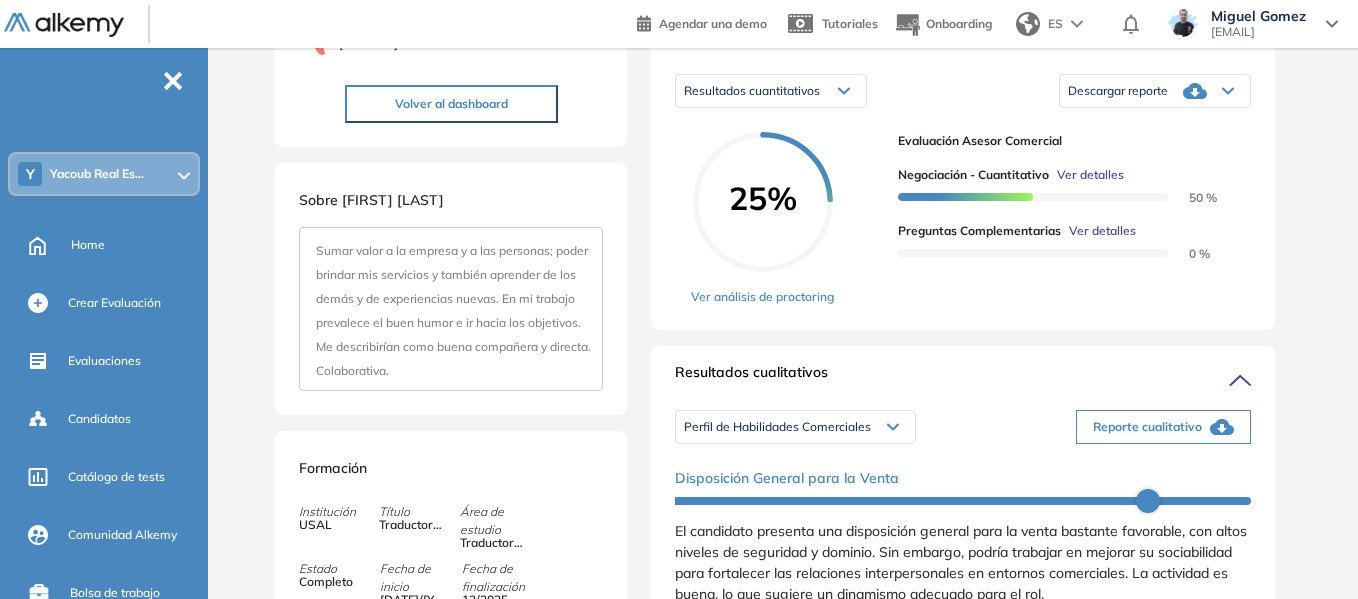 scroll, scrollTop: 300, scrollLeft: 0, axis: vertical 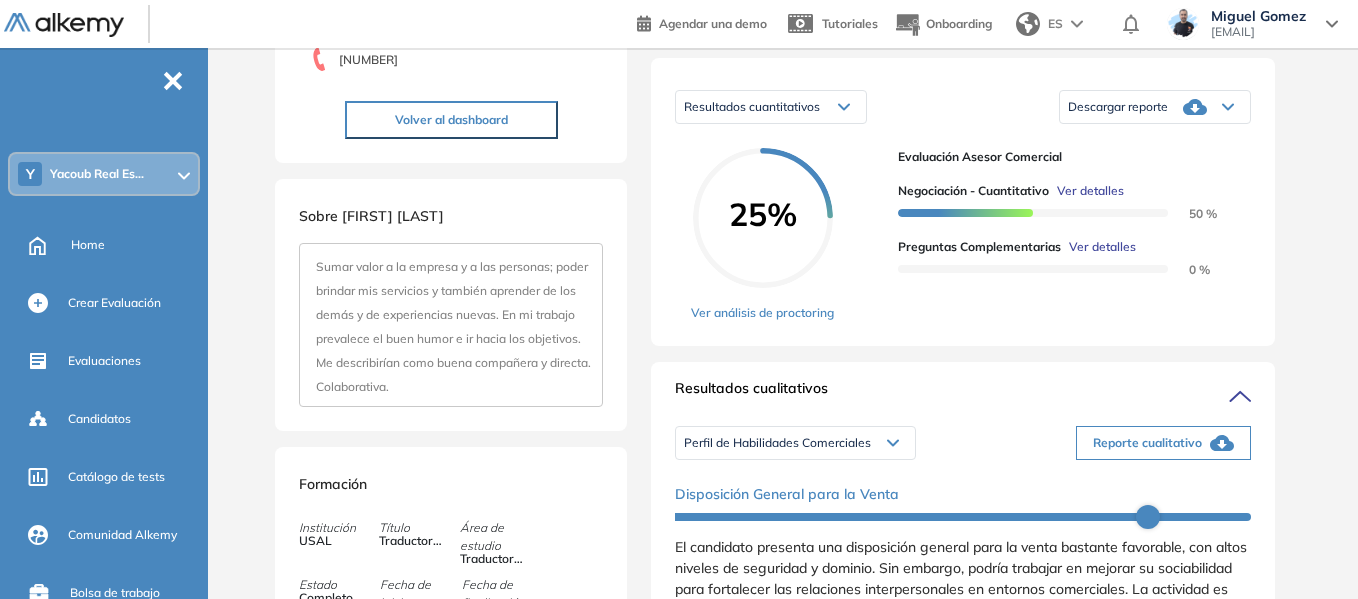 click on "Y Yacoub Real Es..." at bounding box center [104, 174] 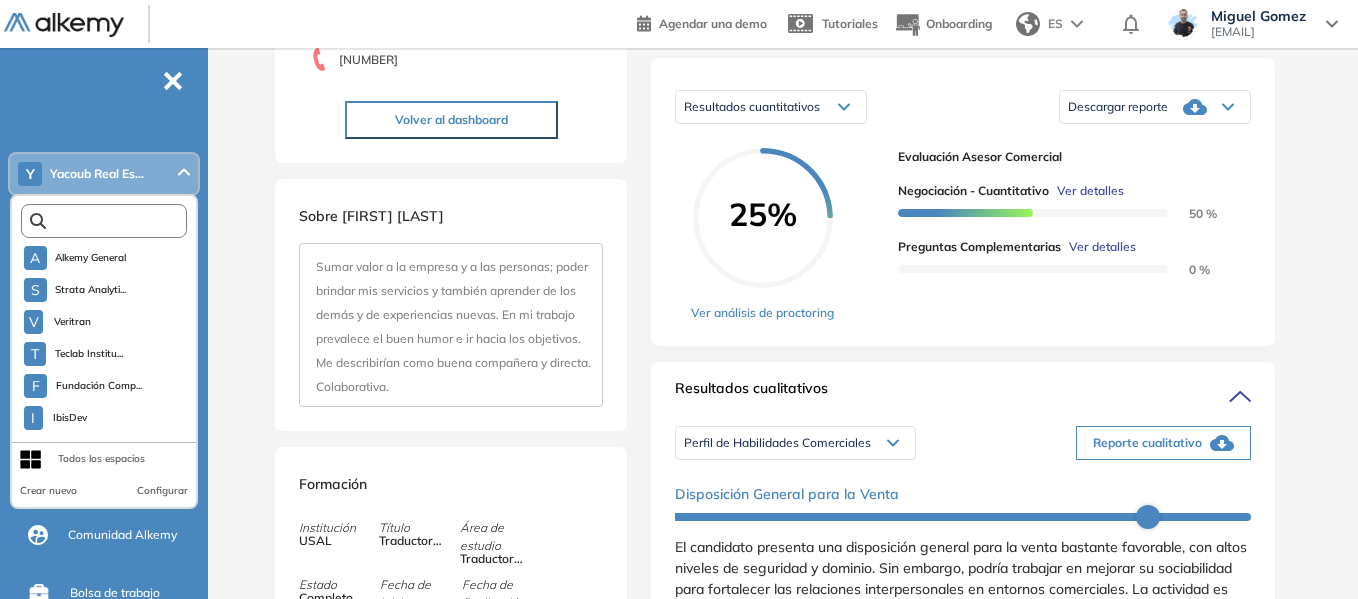 click at bounding box center [108, 221] 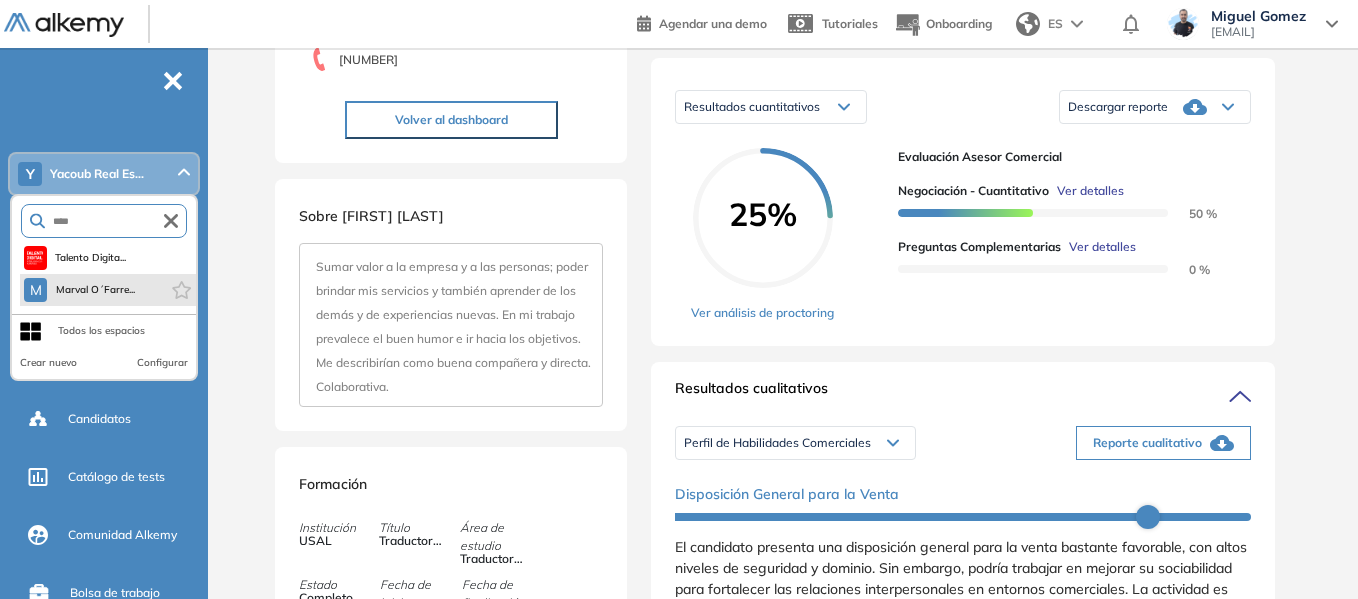 type on "****" 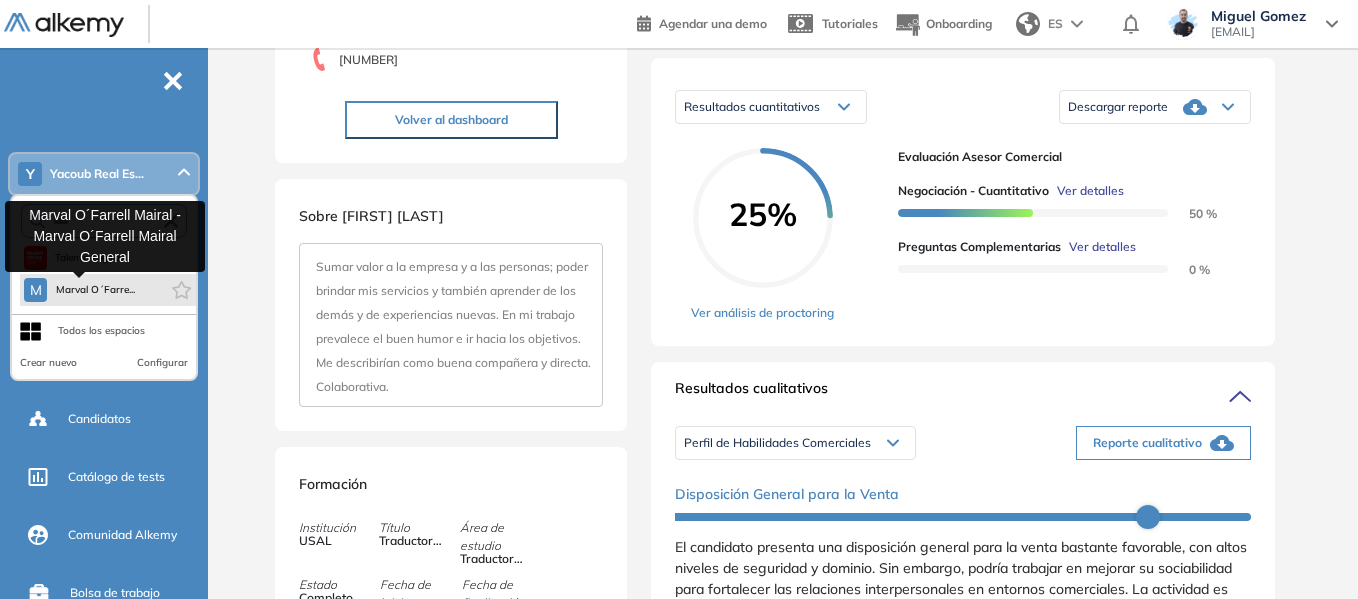 click on "M Marval O´Farre..." at bounding box center [79, 290] 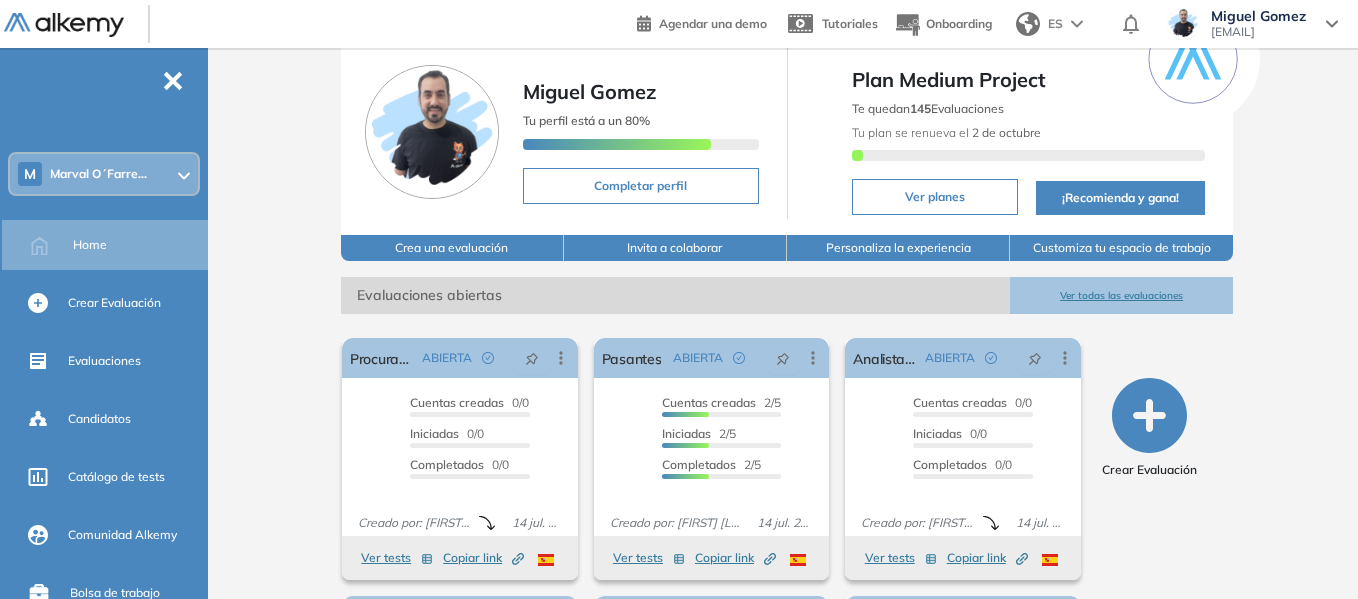 scroll, scrollTop: 200, scrollLeft: 0, axis: vertical 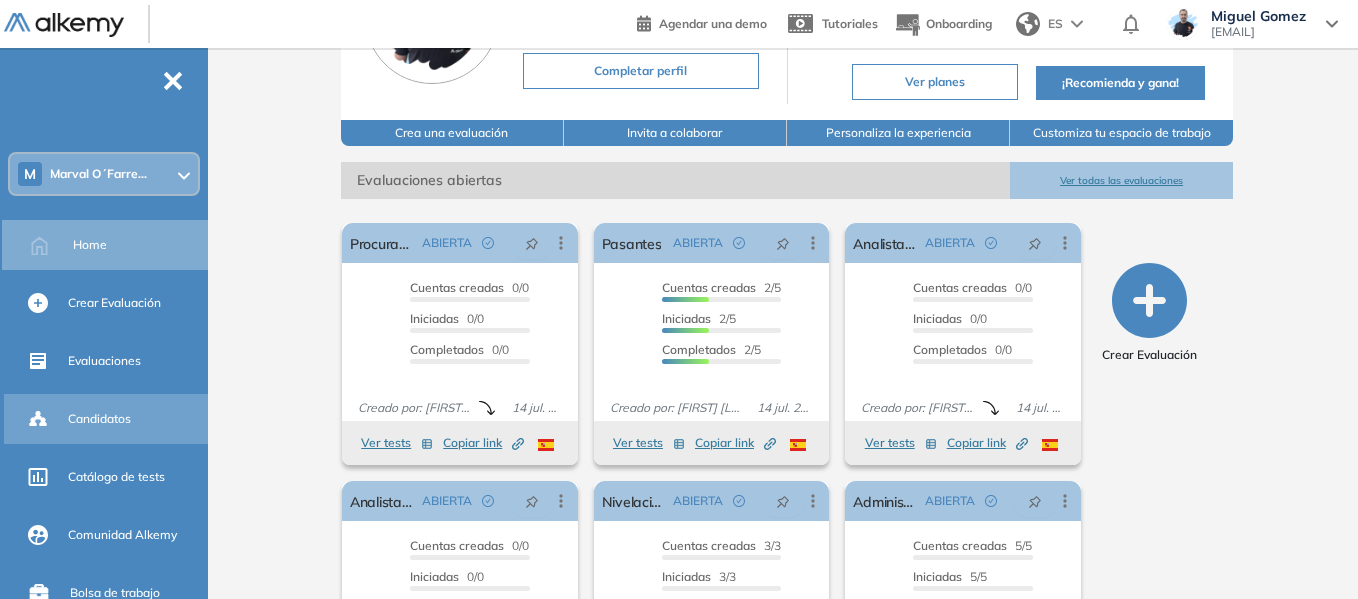 click on "Candidatos" at bounding box center [99, 419] 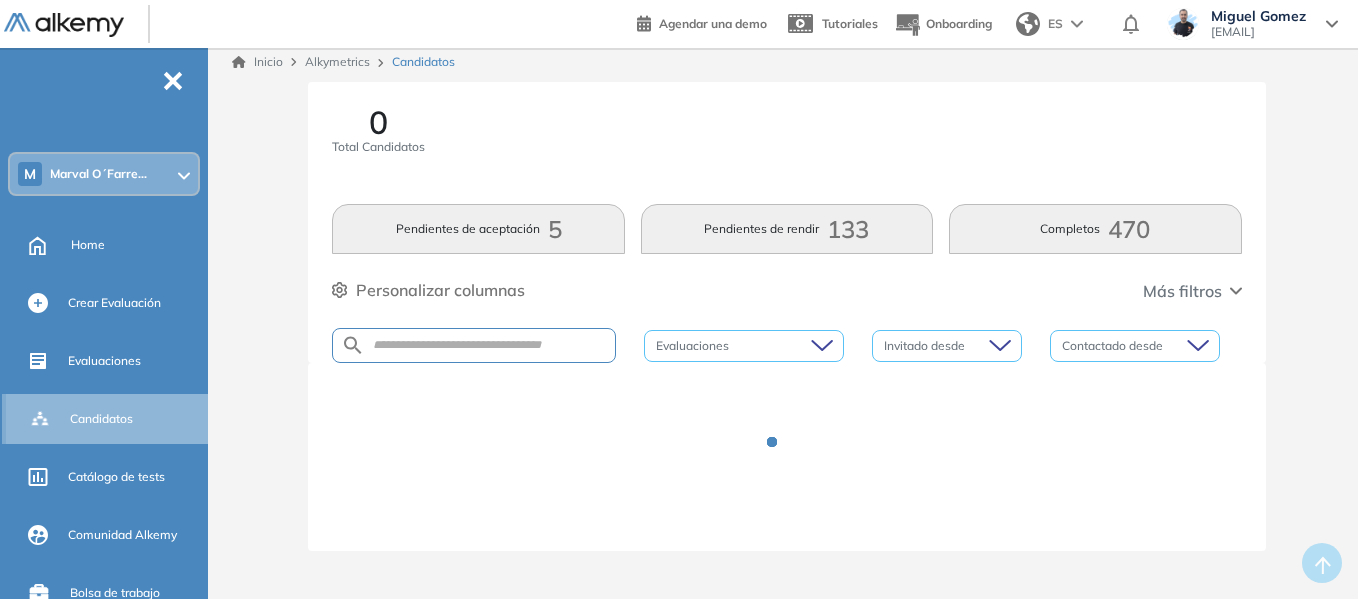 scroll, scrollTop: 0, scrollLeft: 0, axis: both 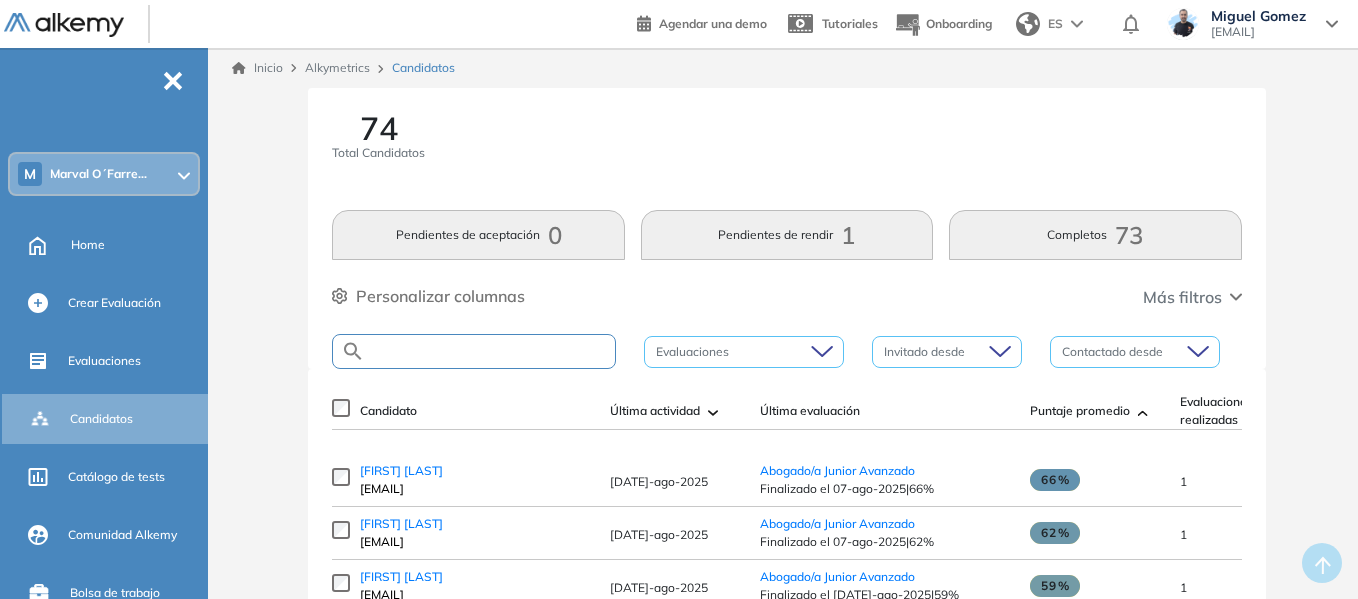 click at bounding box center [490, 351] 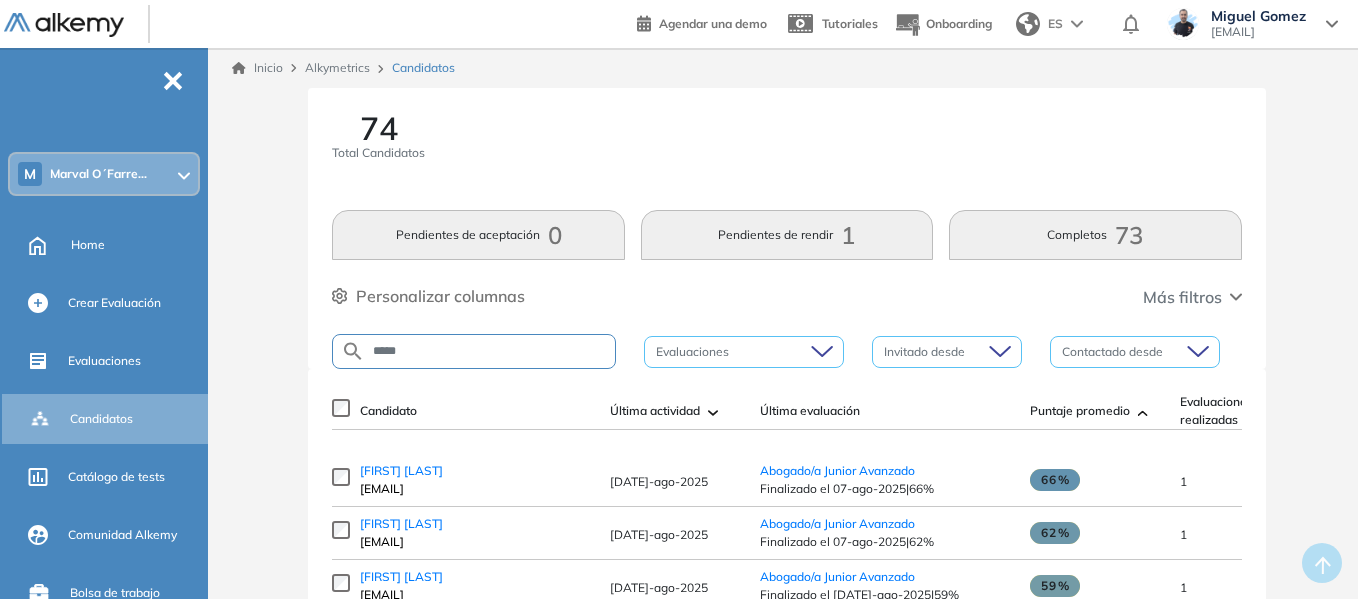 type on "*****" 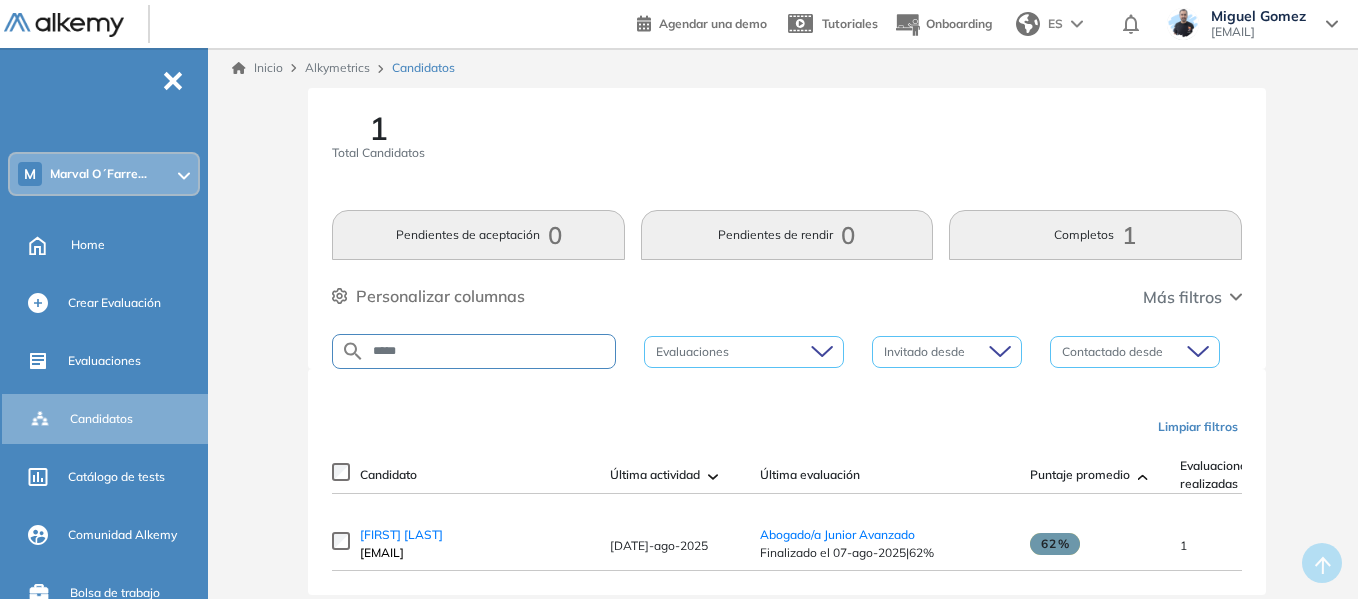 scroll, scrollTop: 52, scrollLeft: 0, axis: vertical 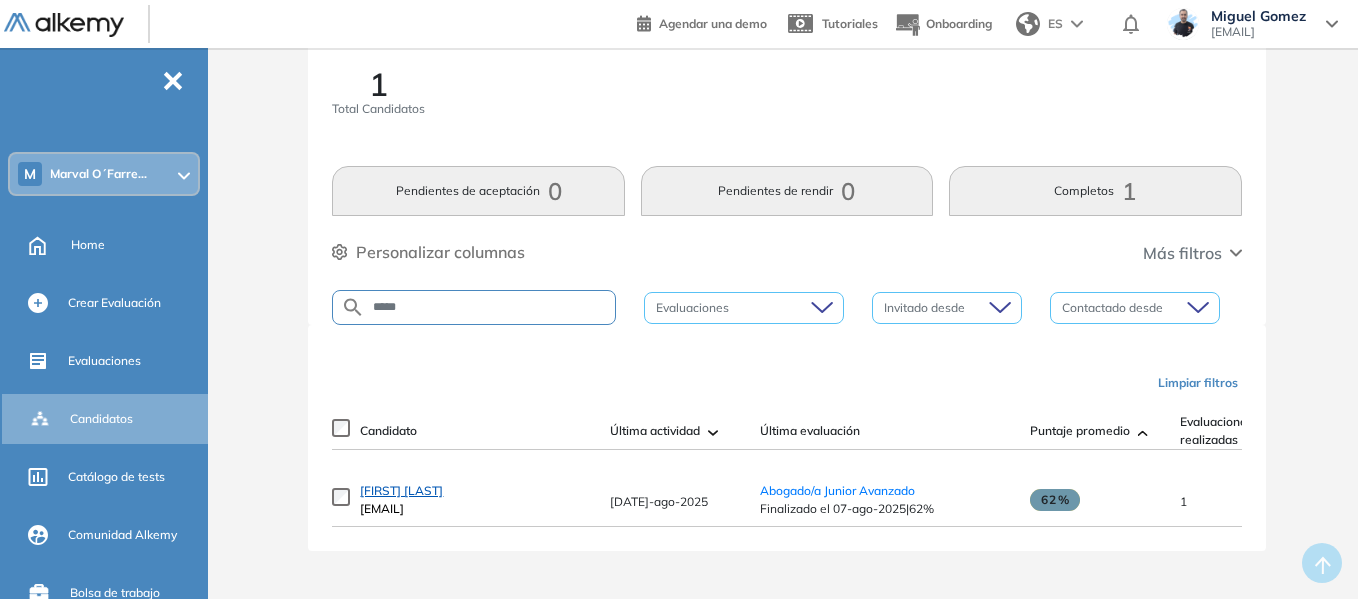 click on "[FIRST]  [LAST]" at bounding box center [401, 490] 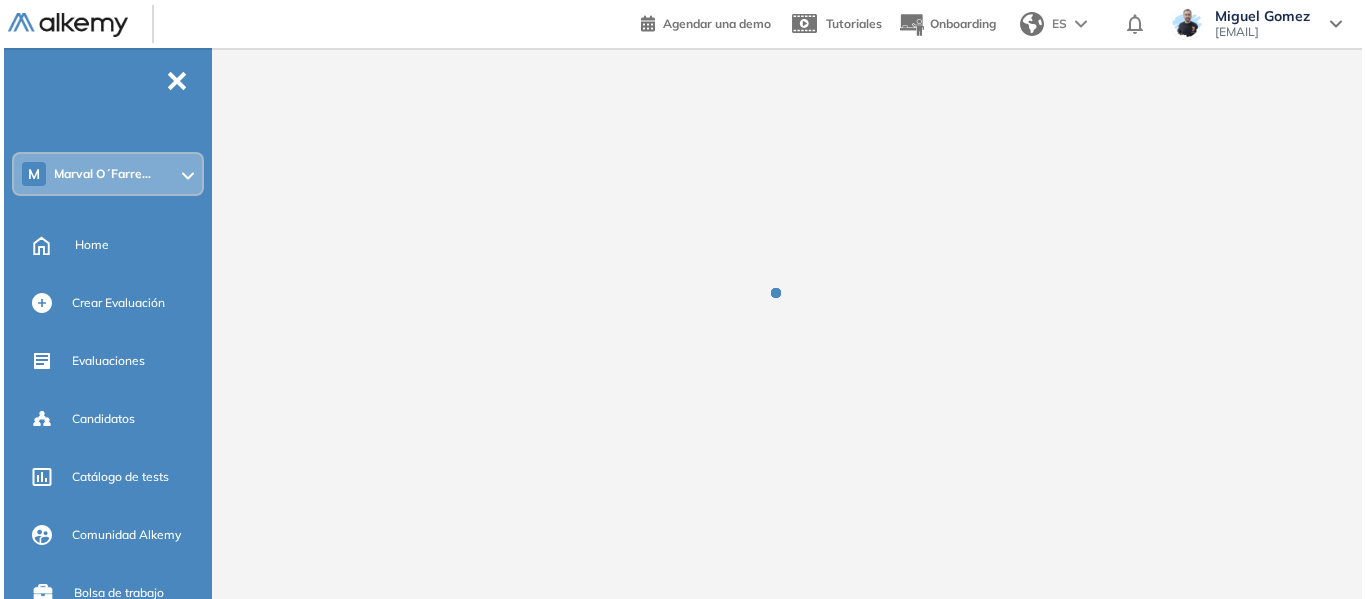 scroll, scrollTop: 0, scrollLeft: 0, axis: both 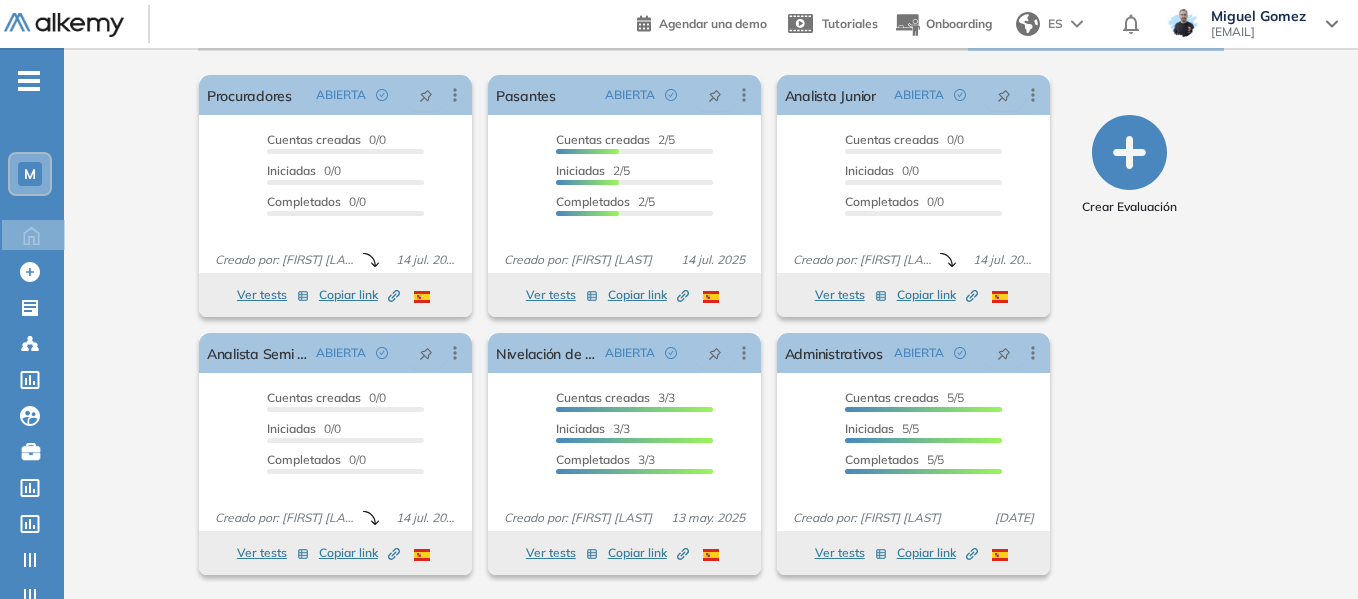click on "M Home Home Crear Evaluación Crear Evaluación Evaluaciones Evaluaciones Candidatos Candidatos Catálogo de tests Catálogo de tests Comunidad Alkemy Comunidad Alkemy Bolsa de trabajo Bolsa de trabajo Crear TestGroup Crear TestGroup Actualizar Tests Actualizar Tests Categorías Categorías Subhabilidades Subhabilidades Roles Roles Reiniciar testgroups Reiniciar testgroups Cerrar sesión Cerrar sesión" at bounding box center [32, 400] 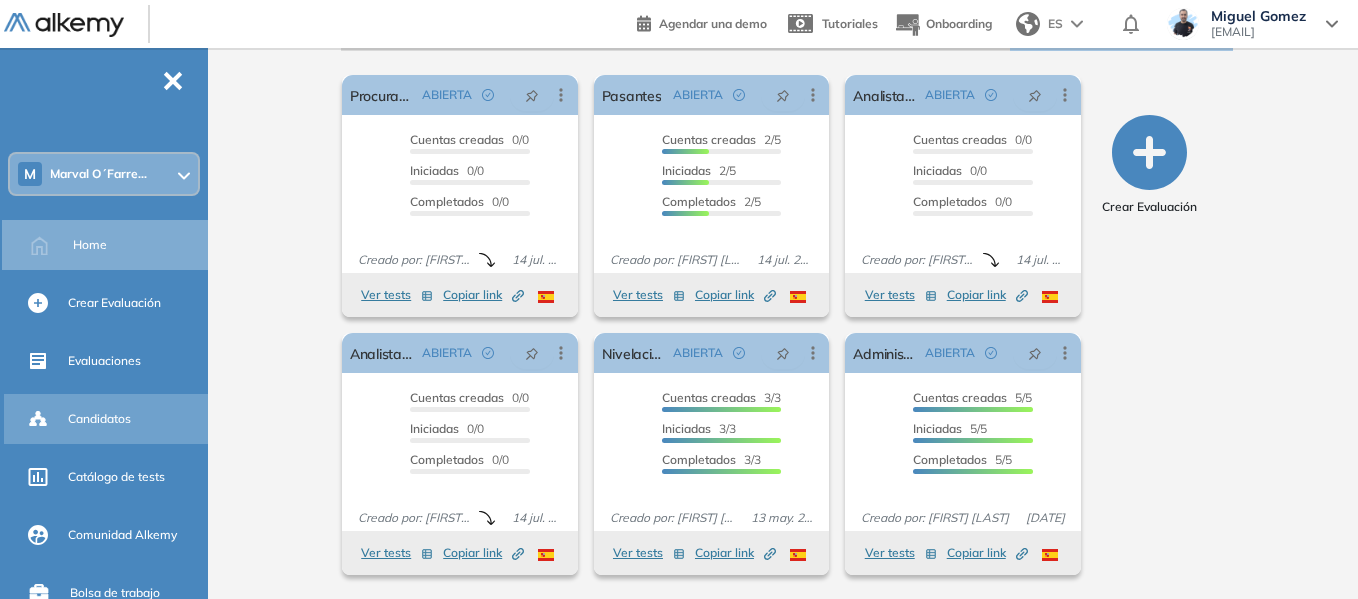 click on "Candidatos" at bounding box center [99, 419] 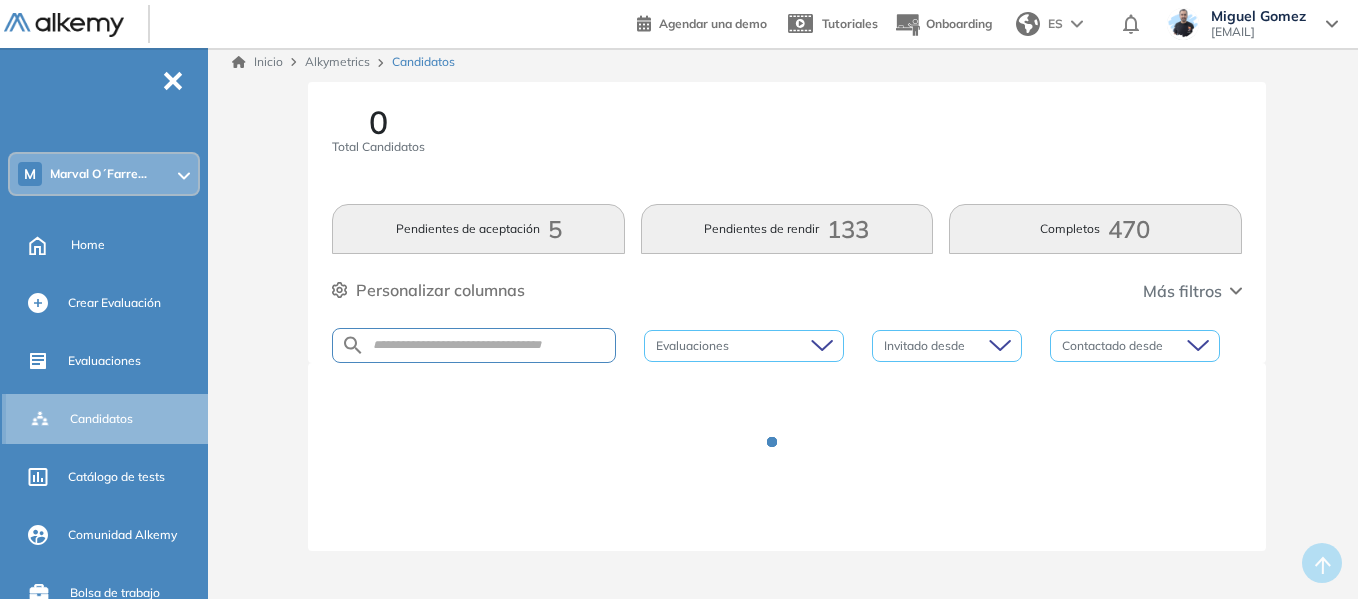 scroll, scrollTop: 0, scrollLeft: 0, axis: both 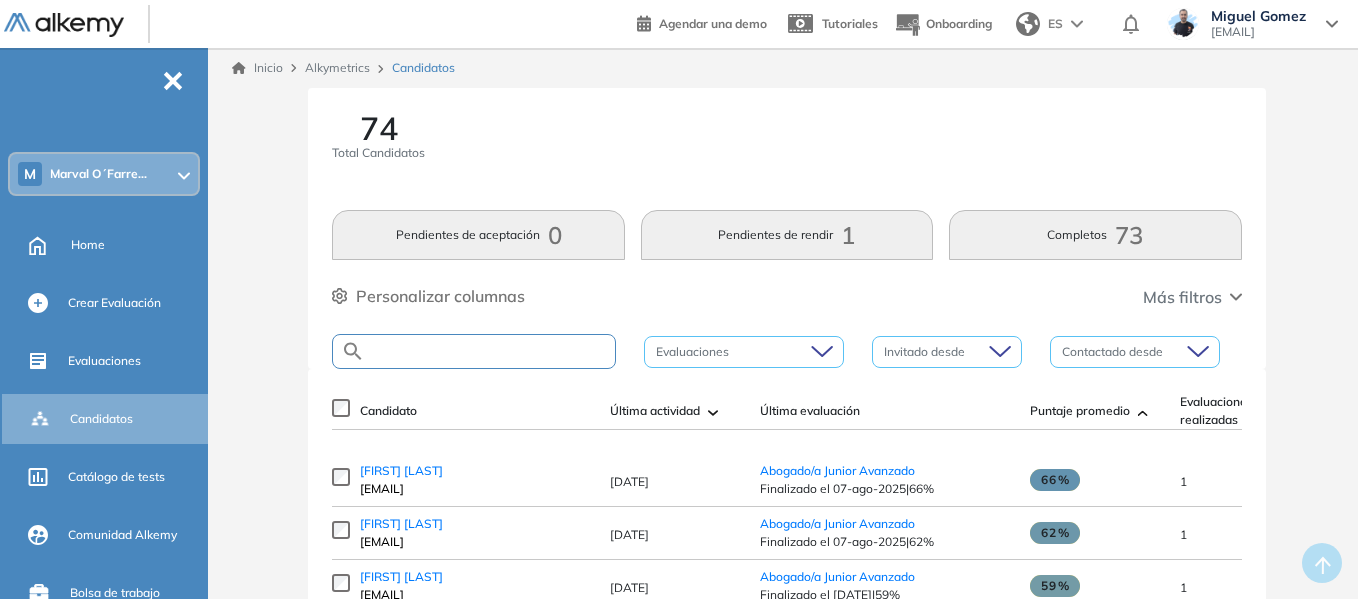 click at bounding box center [490, 351] 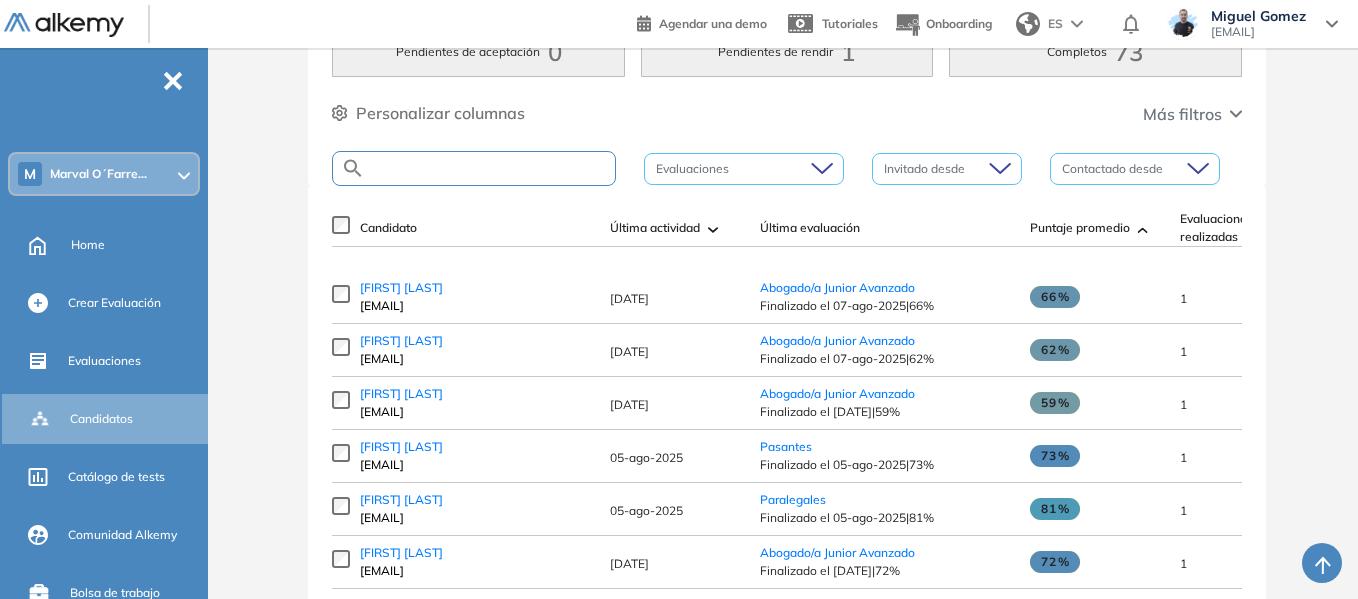 scroll, scrollTop: 200, scrollLeft: 0, axis: vertical 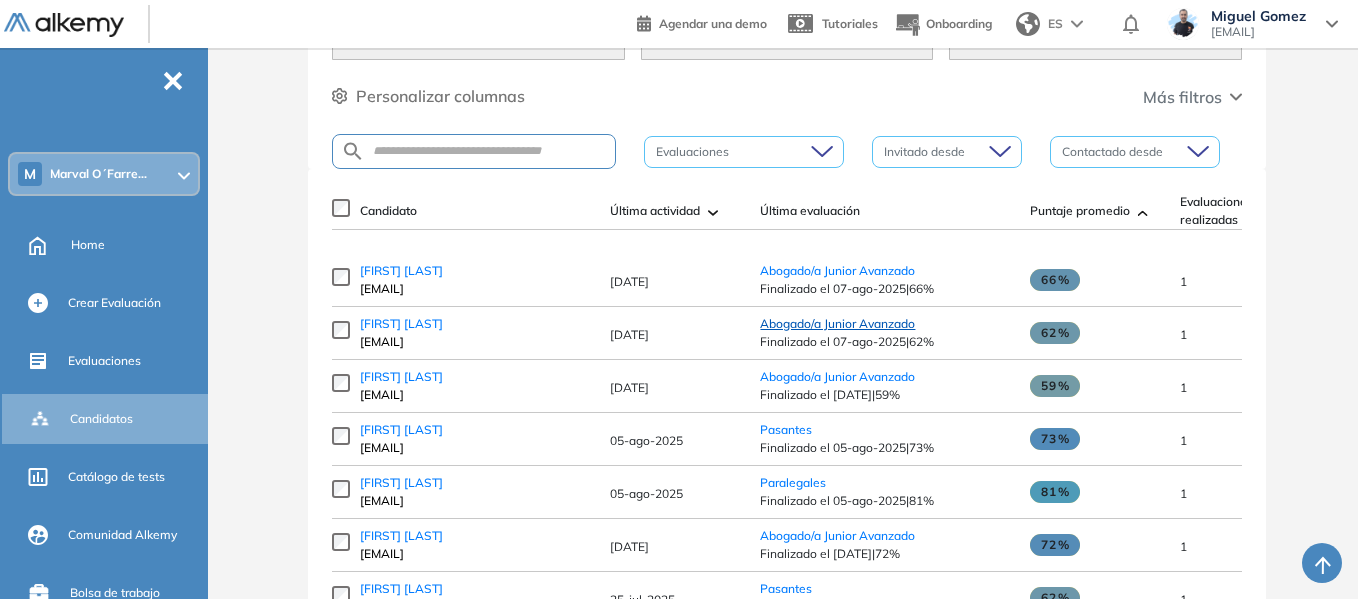 click on "Abogado/a Junior Avanzado" at bounding box center (837, 323) 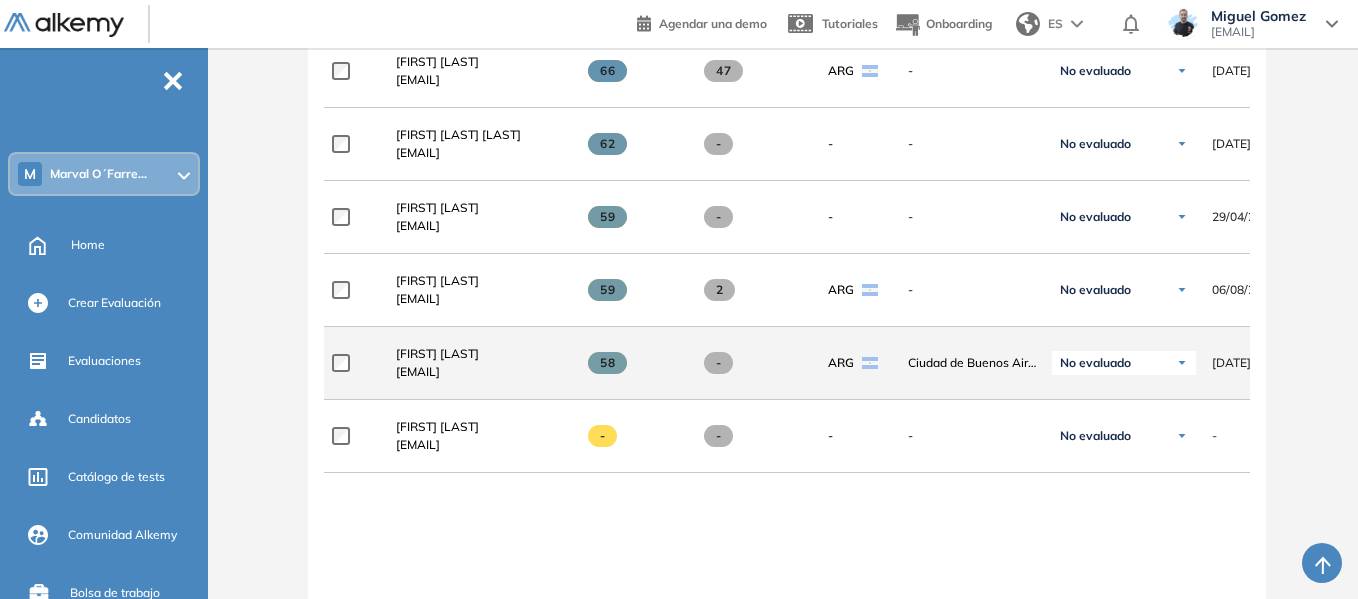 scroll, scrollTop: 600, scrollLeft: 0, axis: vertical 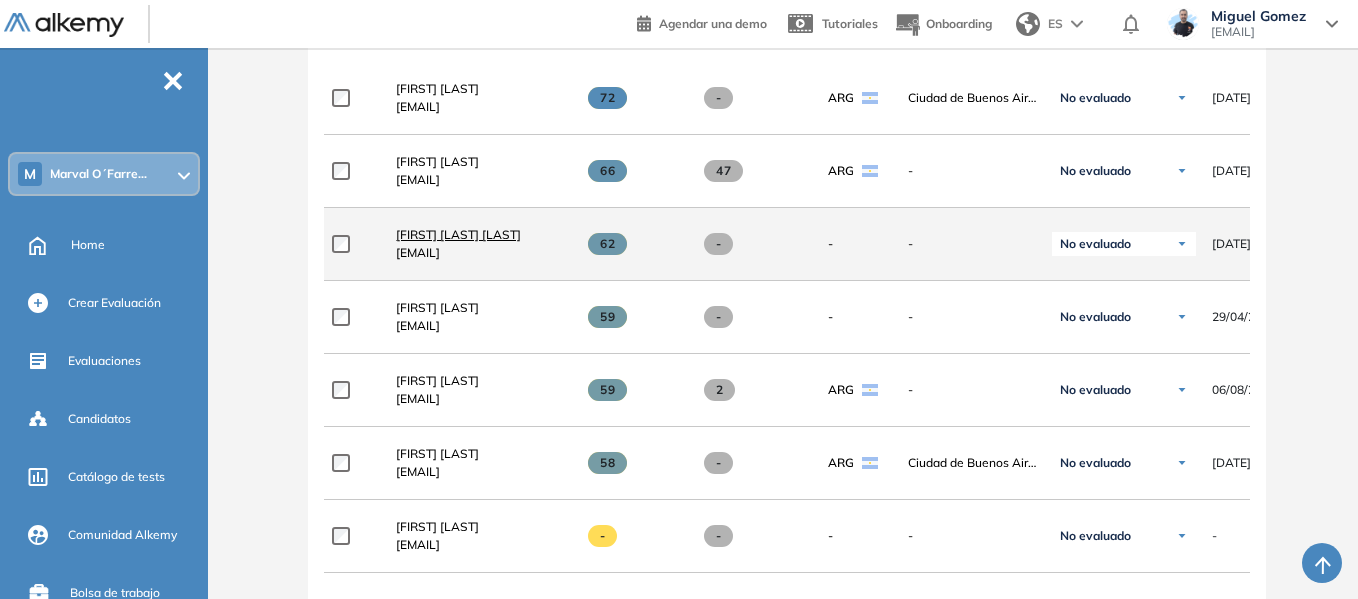 click on "Lucas Podestá Podesta" at bounding box center (458, 234) 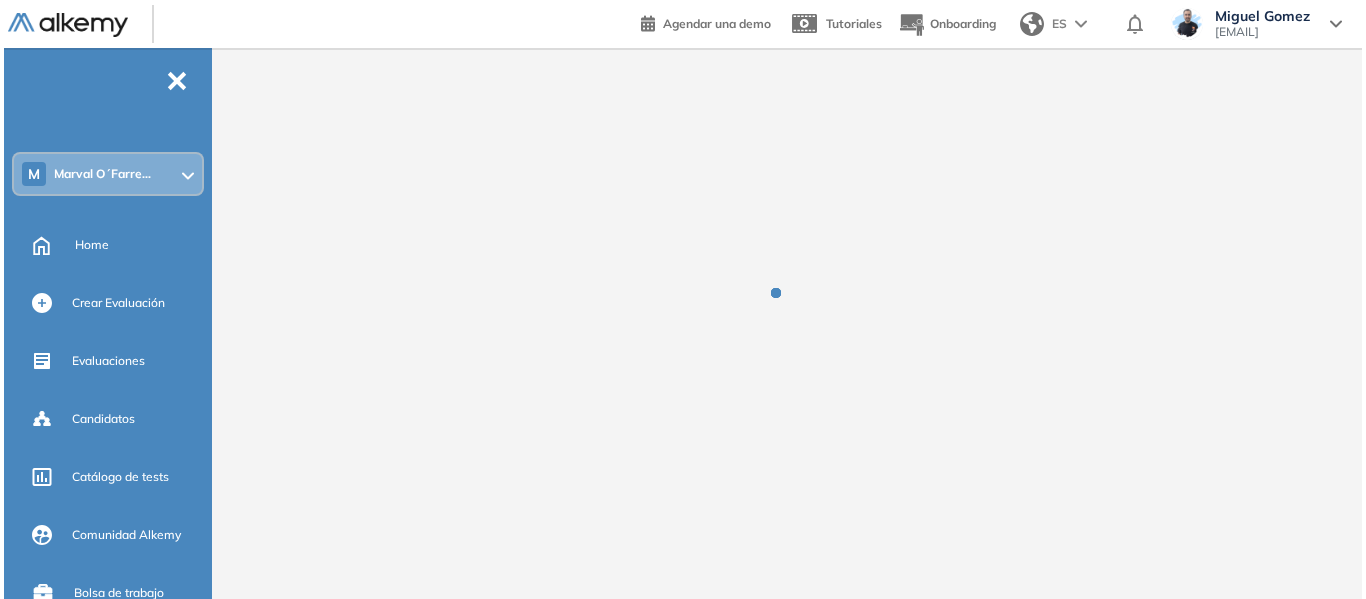 scroll, scrollTop: 0, scrollLeft: 0, axis: both 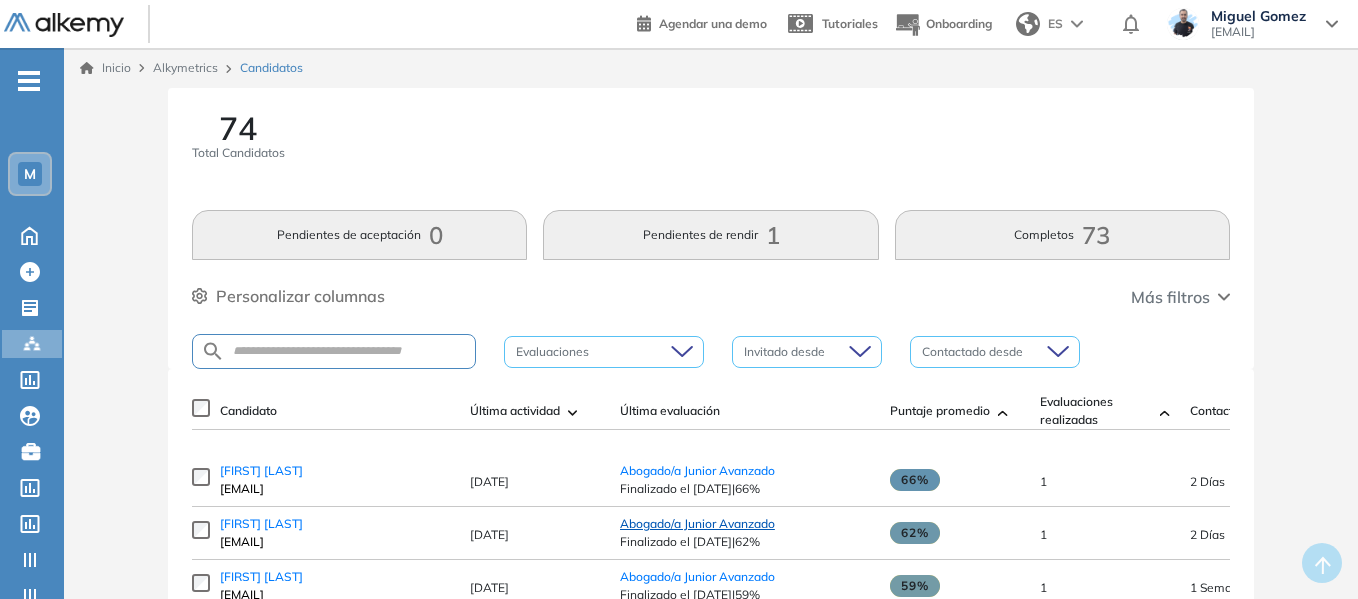 click on "Abogado/a Junior Avanzado" at bounding box center [697, 523] 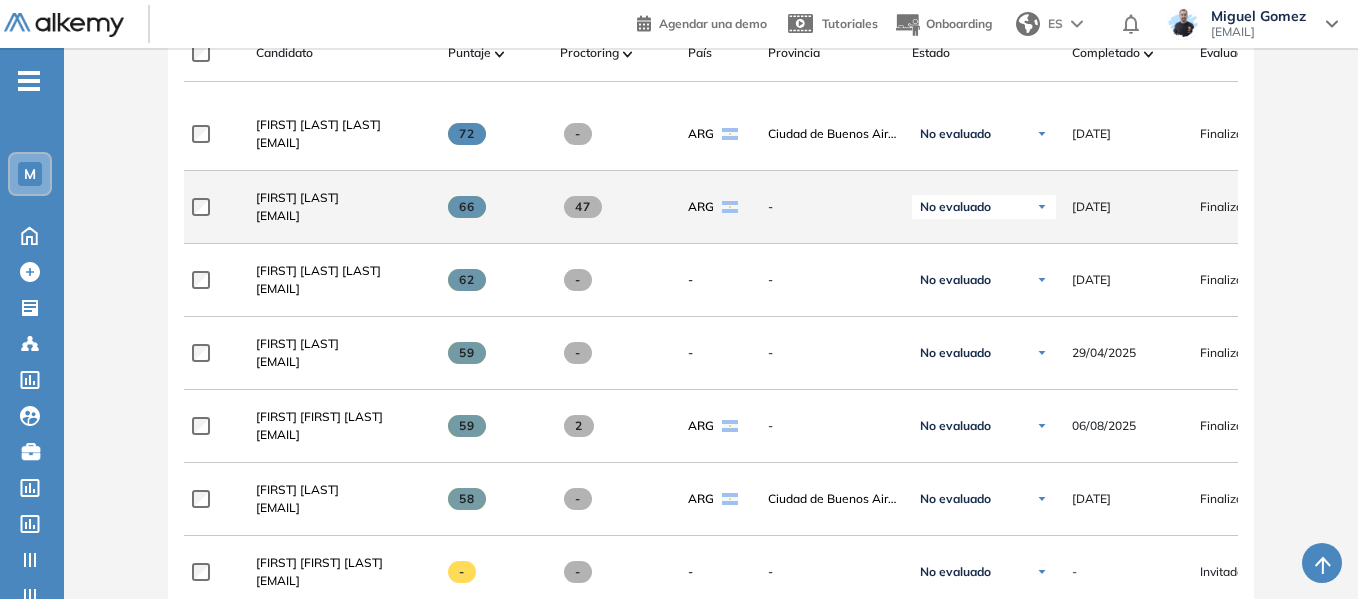scroll, scrollTop: 600, scrollLeft: 0, axis: vertical 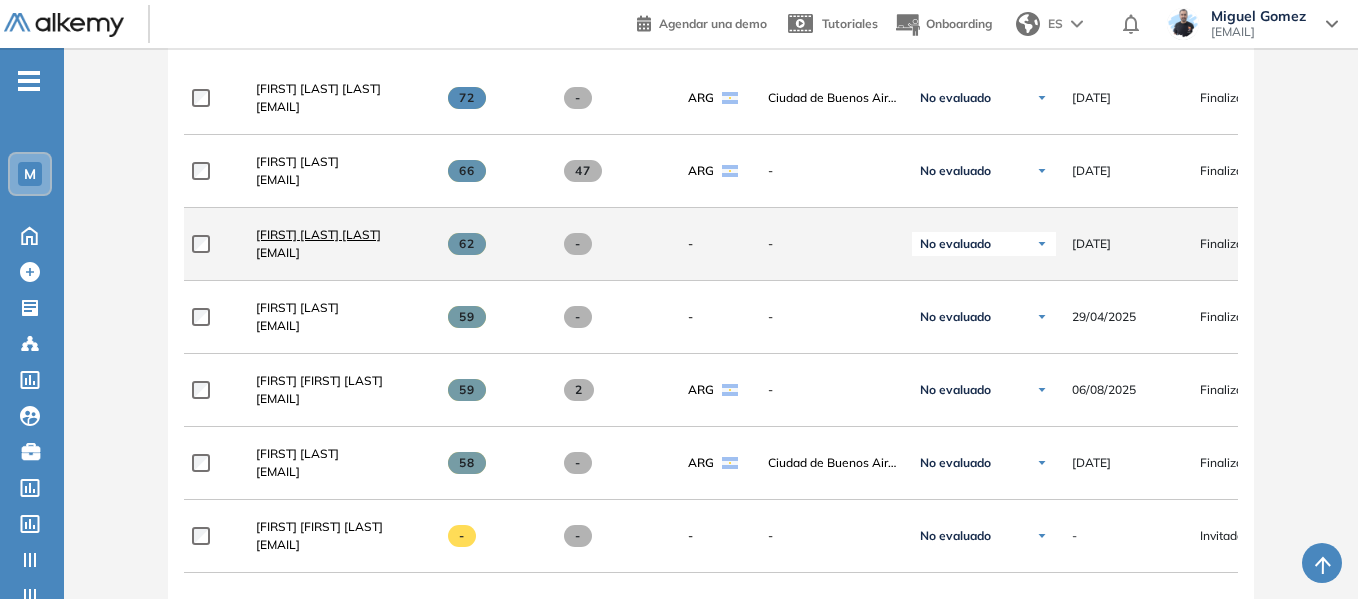 click on "Lucas Podestá Podesta" at bounding box center [318, 234] 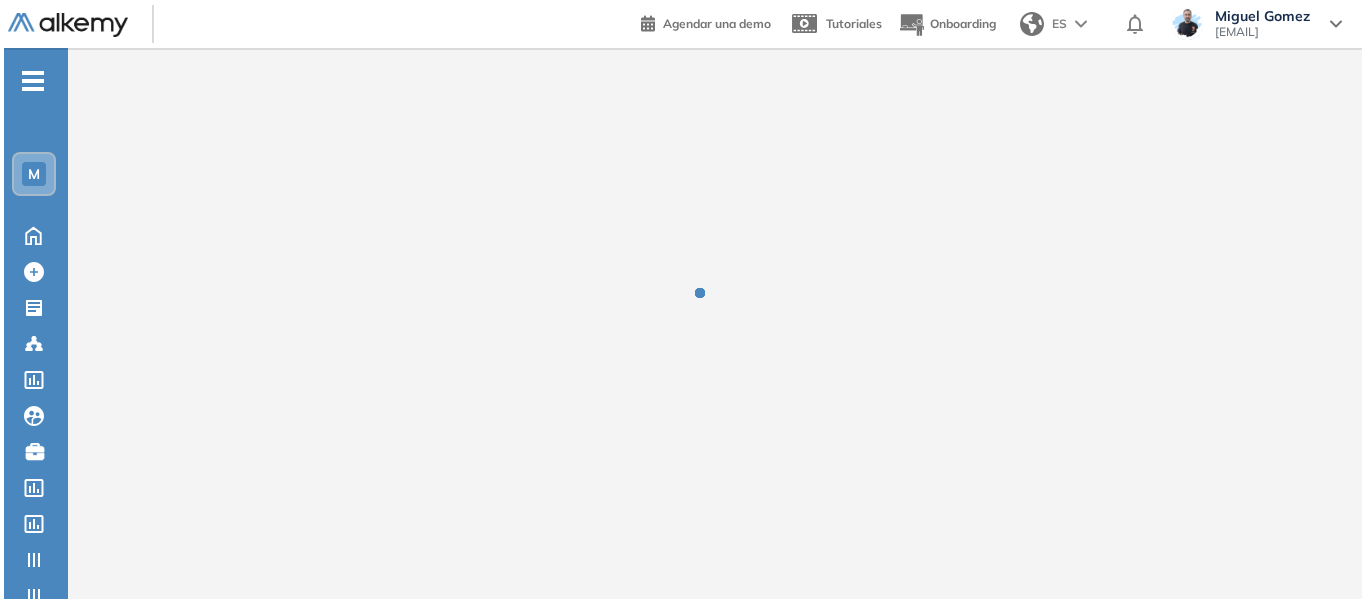 scroll, scrollTop: 0, scrollLeft: 0, axis: both 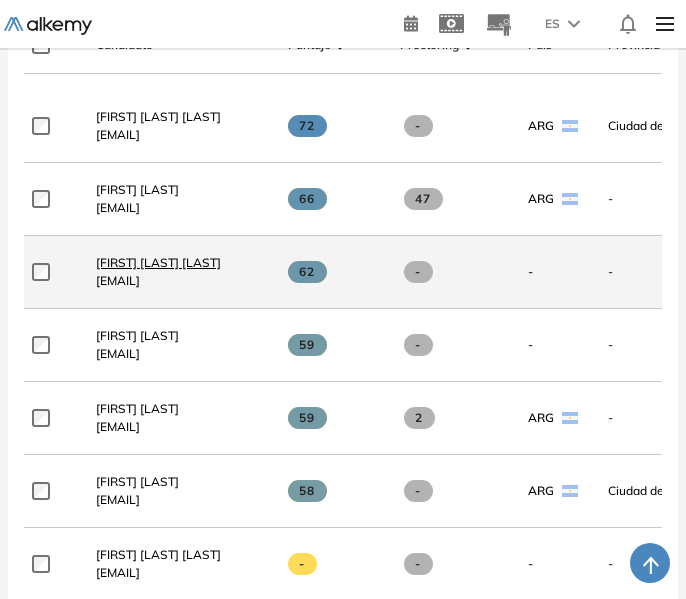 click on "[FIRST] [LAST] [LAST]" at bounding box center (158, 262) 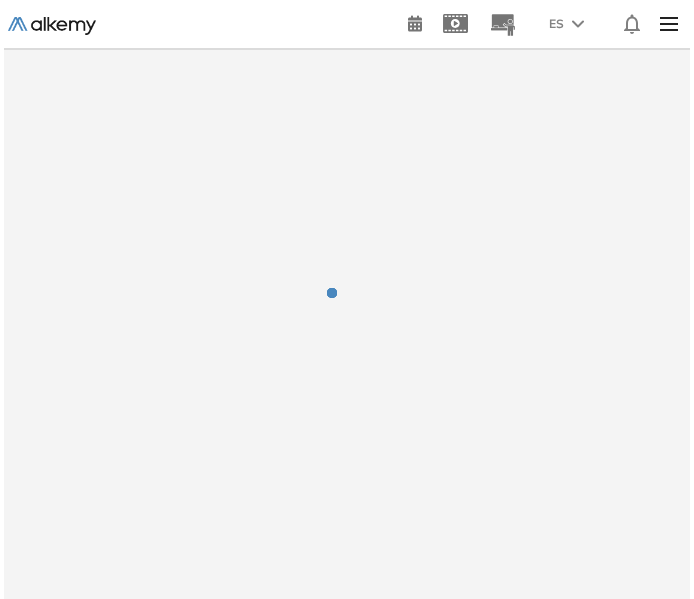 scroll, scrollTop: 0, scrollLeft: 0, axis: both 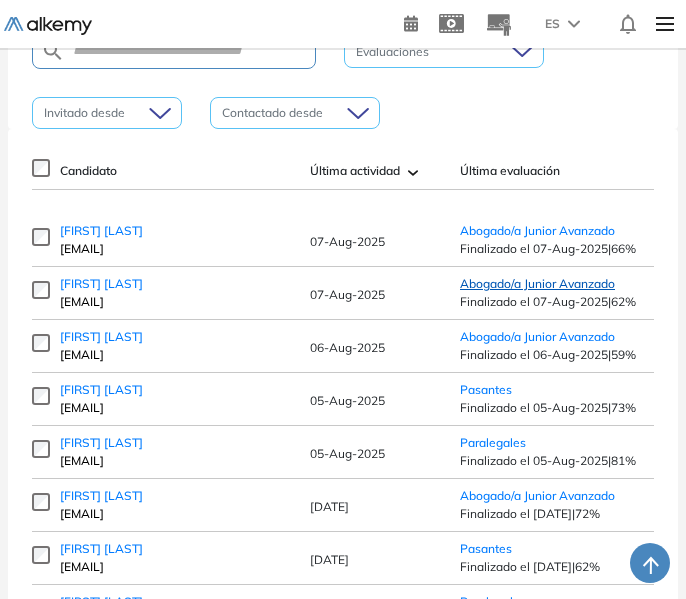 click on "Abogado/a Junior Avanzado" at bounding box center (537, 283) 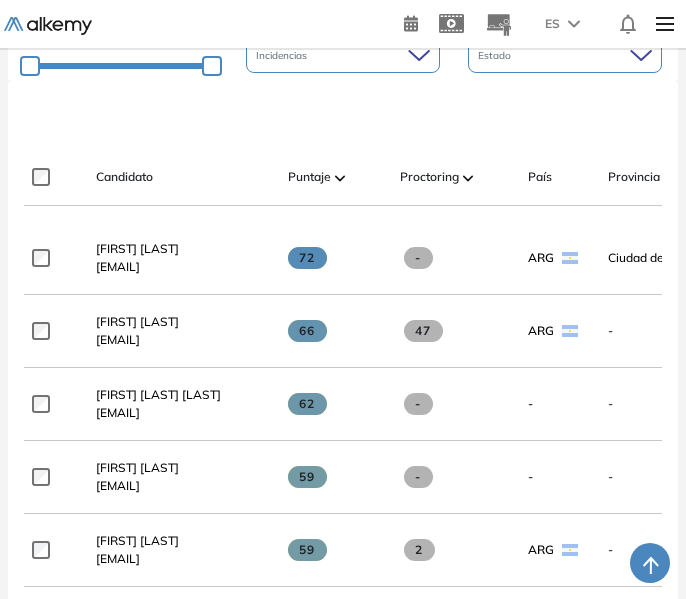 scroll, scrollTop: 500, scrollLeft: 0, axis: vertical 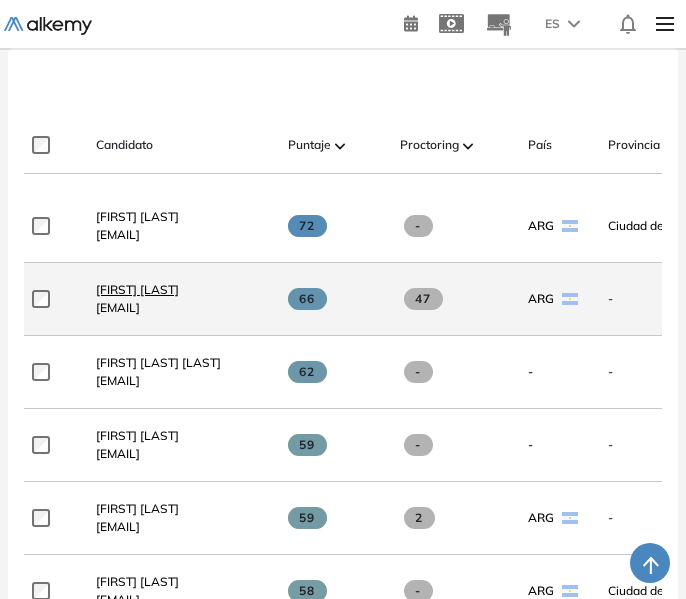 click on "[FIRST] [LAST]" at bounding box center [137, 289] 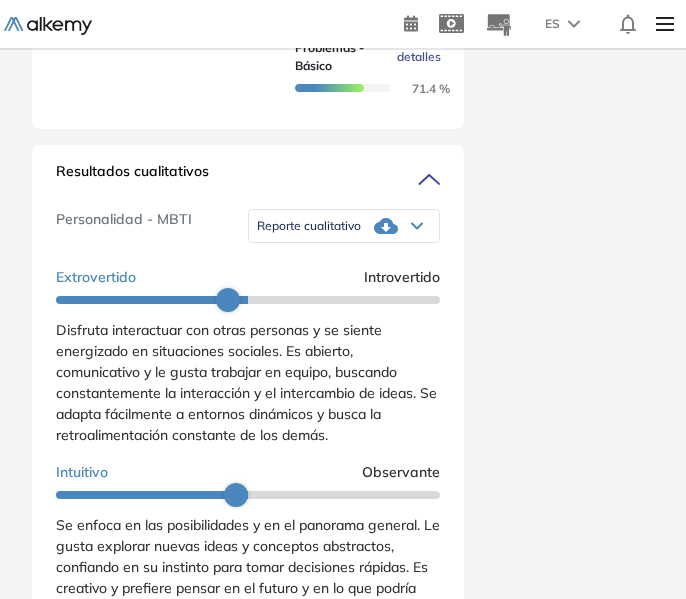 click on "Reporte cualitativo" at bounding box center (344, 226) 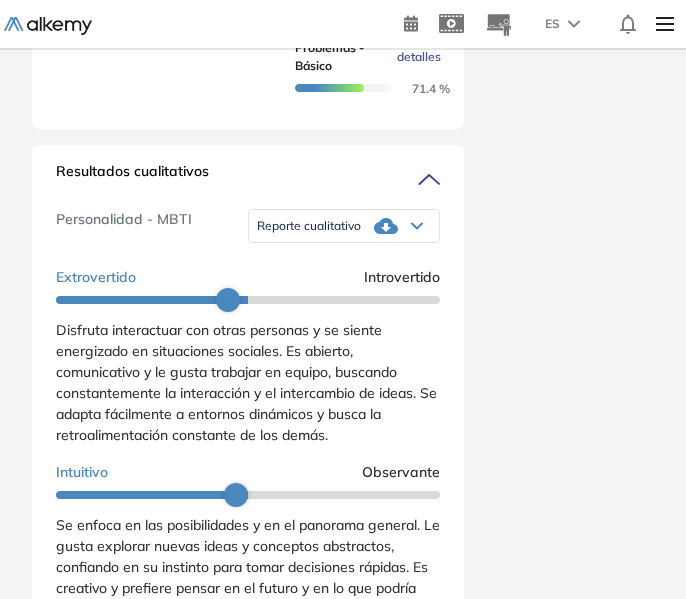 click on "66% Abogado/a Junior [NAME]... Abogado/a Junior Avanzado Invitado el [DATE] | Rindió el [DATE] Estado de la evaluación No evaluado No evaluado Evaluado A entrevistar Entrevistado Finalista Oferta enviada Oferta rechazada Sin respuesta Rechazado Contratado Resultados cuantitativos Resultados cuantitativos Resultados relativos Descargar reporte Descargar informe completo Descargar informe resumido 66% Incidencias encontradas: 47 Ver detalles" at bounding box center (343, -104) 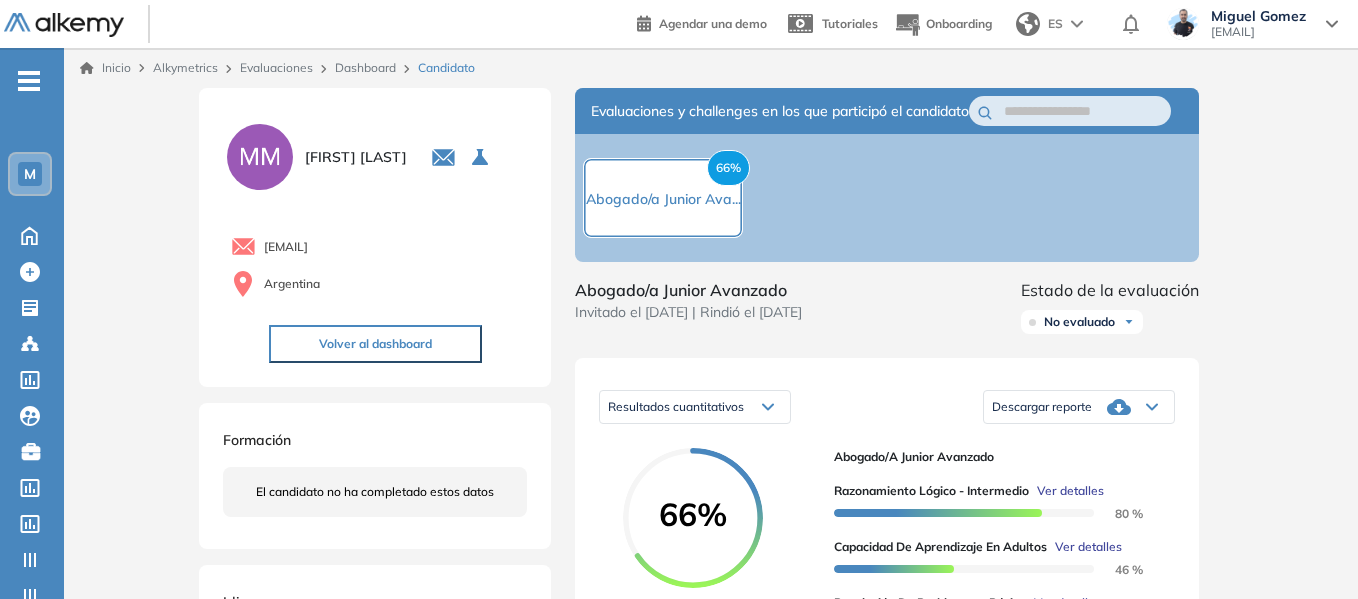 click on "Inicio" at bounding box center [105, 68] 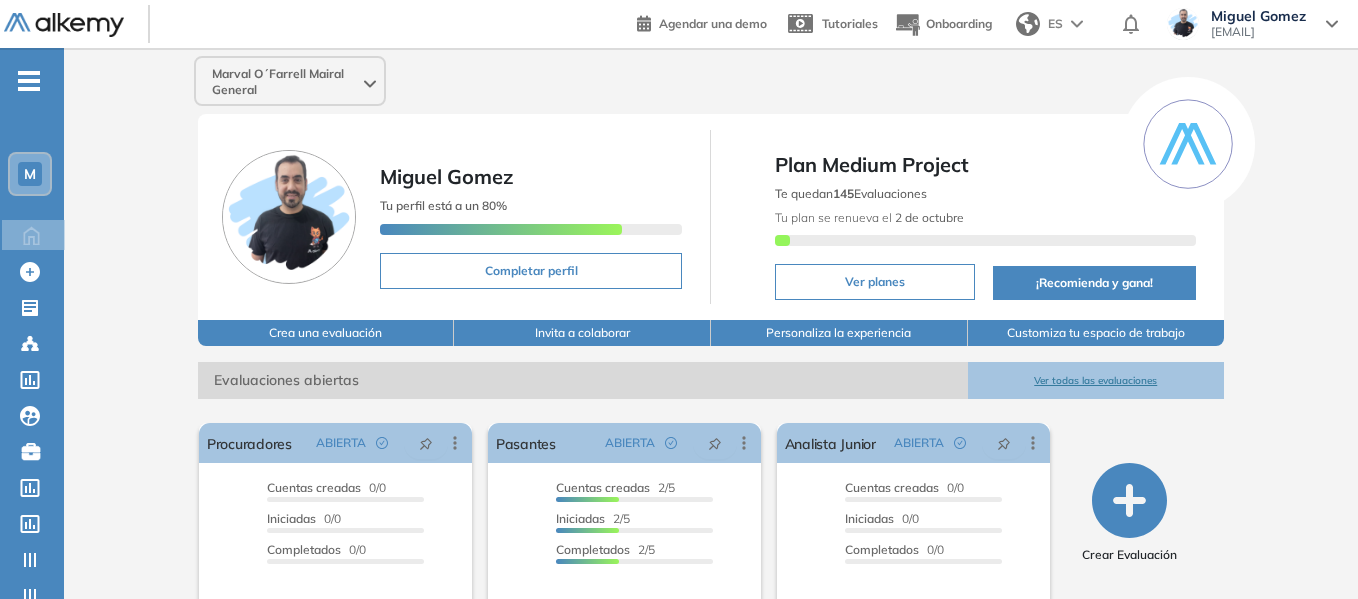 click on "M" at bounding box center (30, 174) 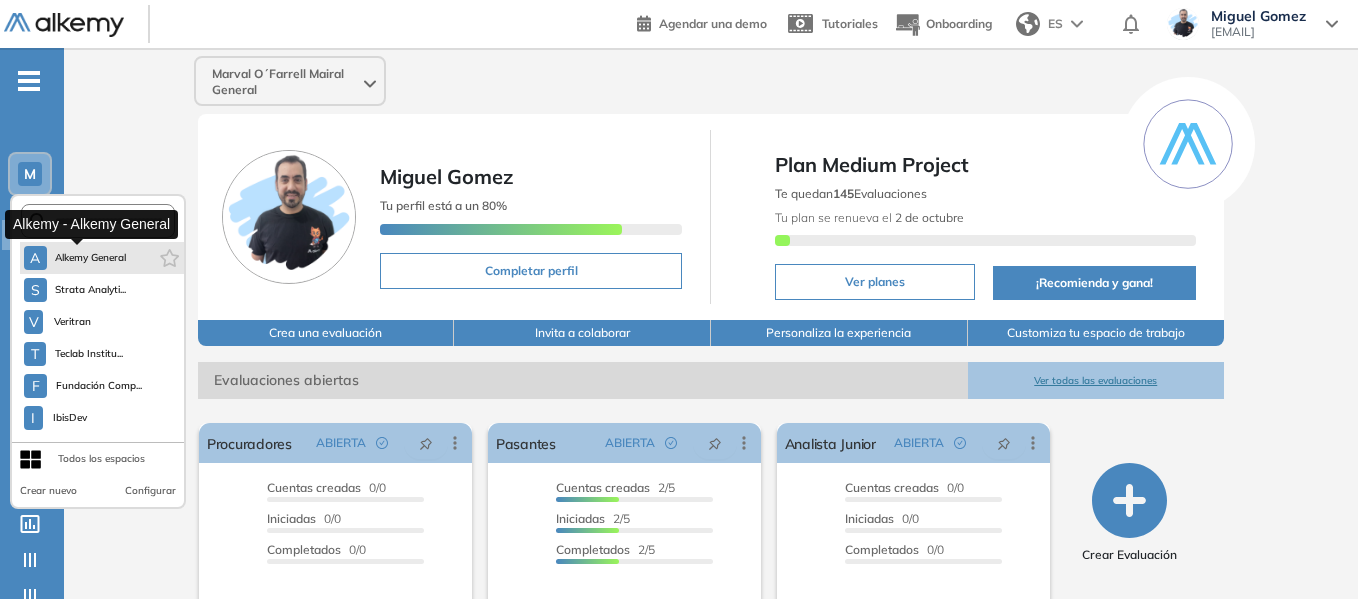 click on "Alkemy General" at bounding box center [91, 258] 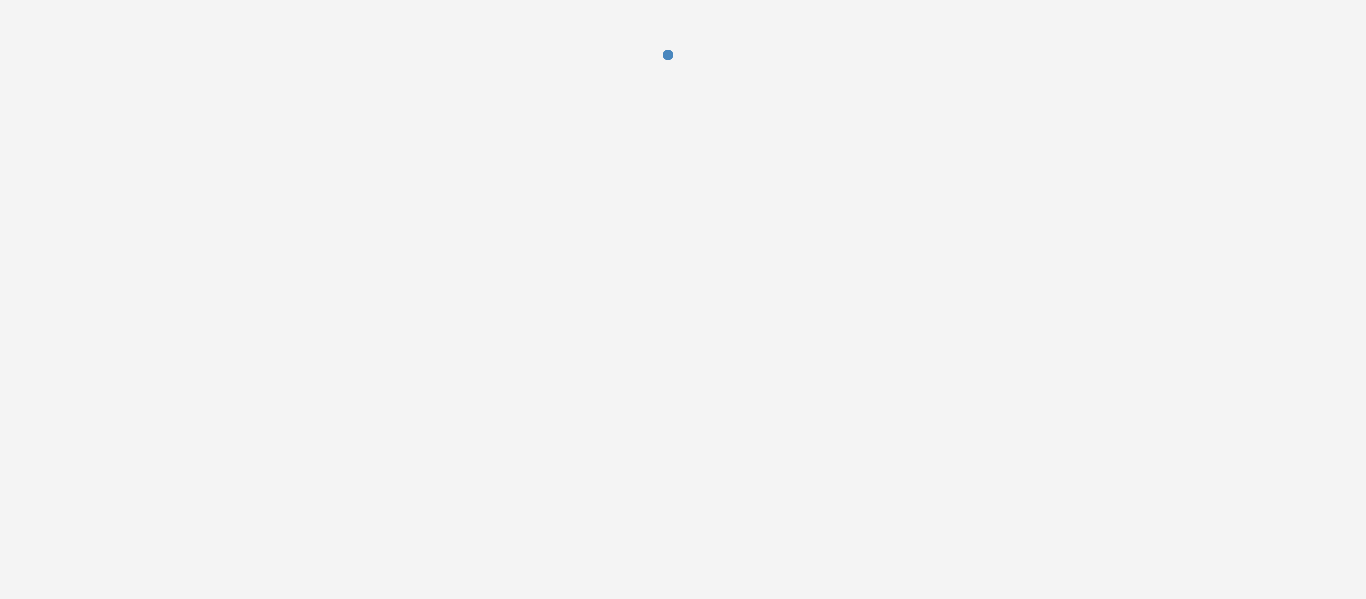 scroll, scrollTop: 0, scrollLeft: 0, axis: both 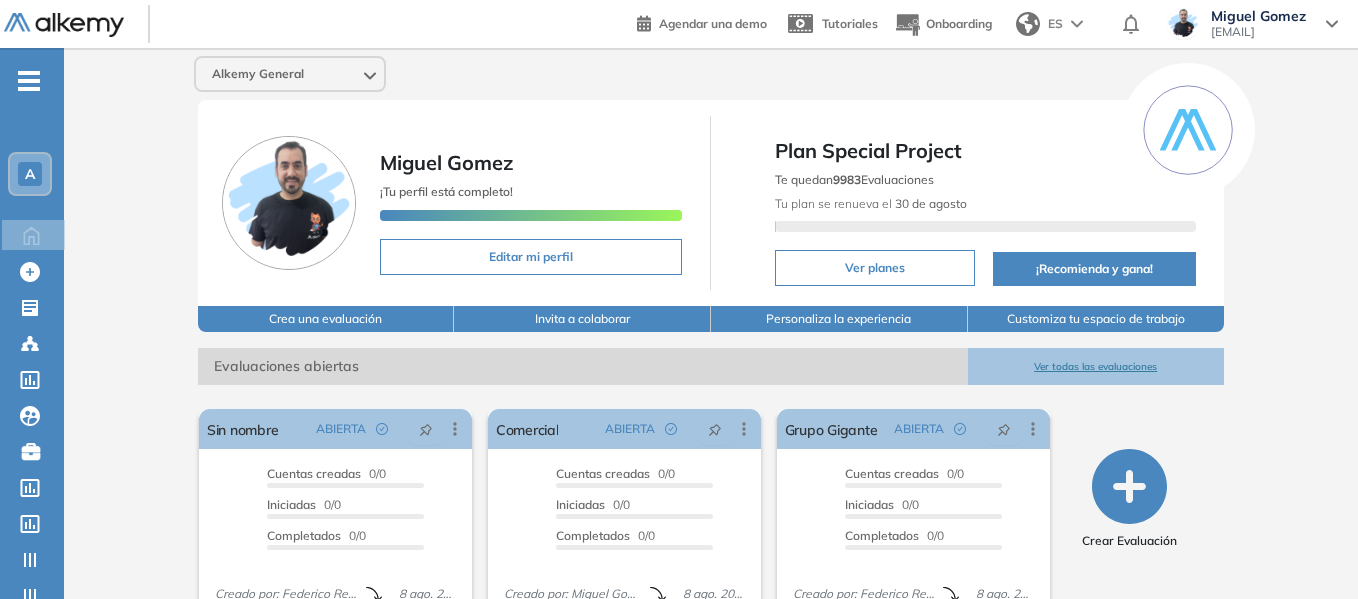 click on "A" at bounding box center (30, 174) 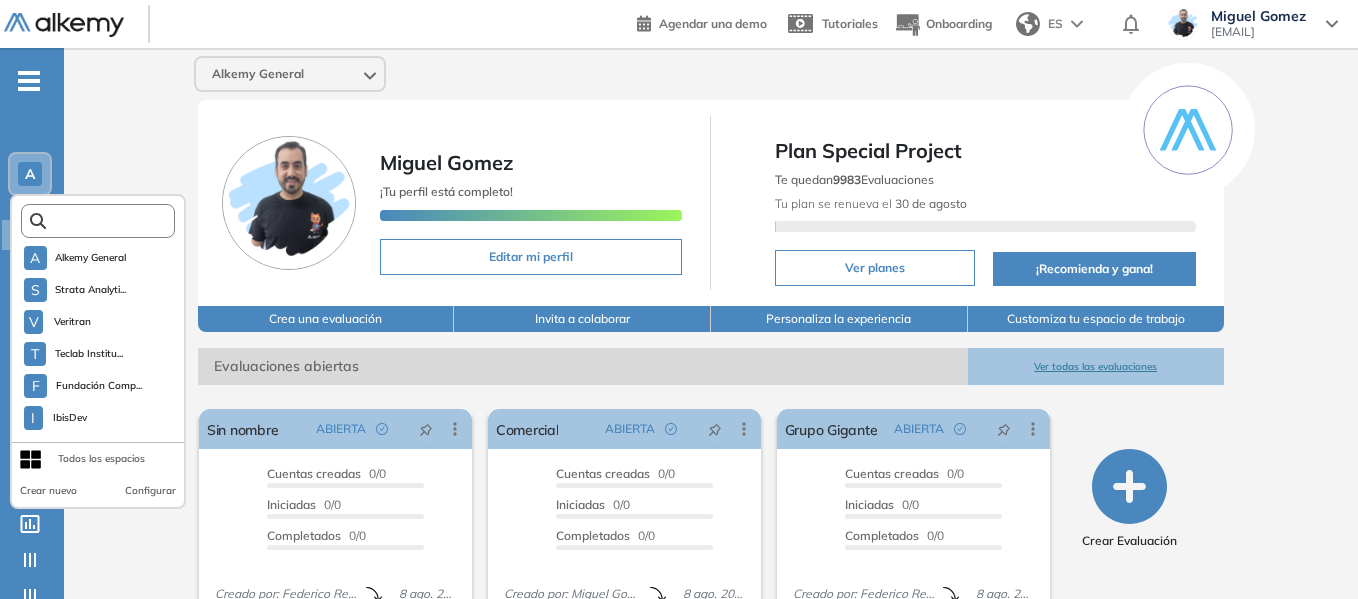 click at bounding box center (104, 221) 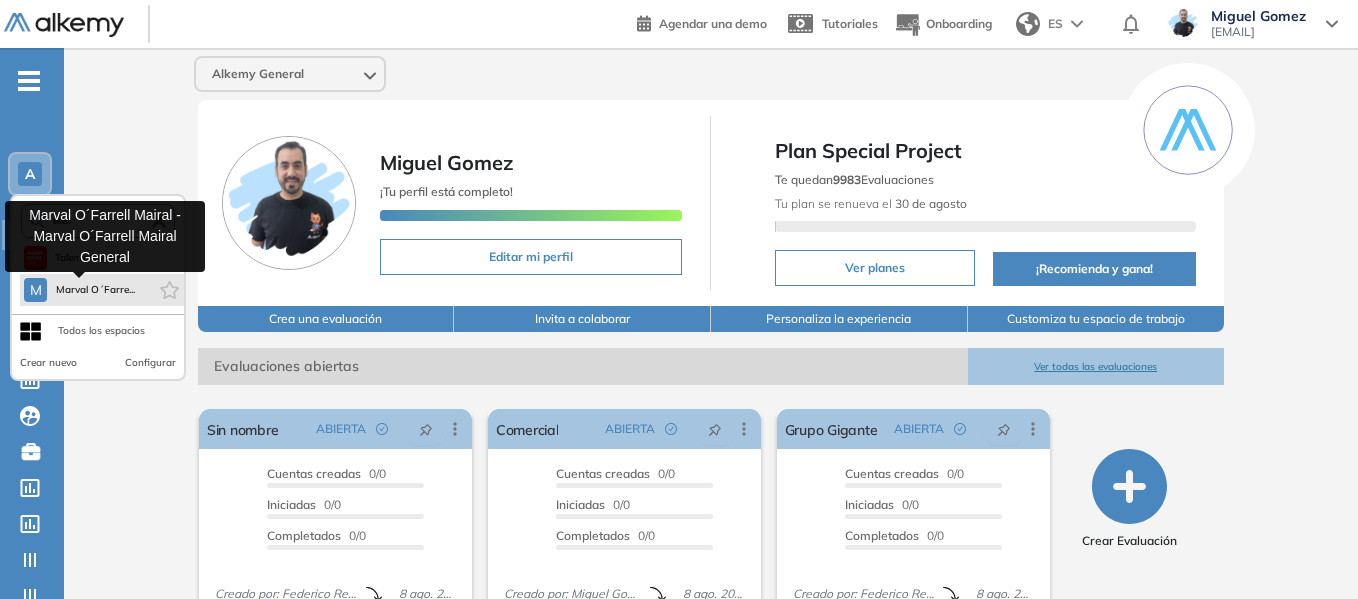 type on "*****" 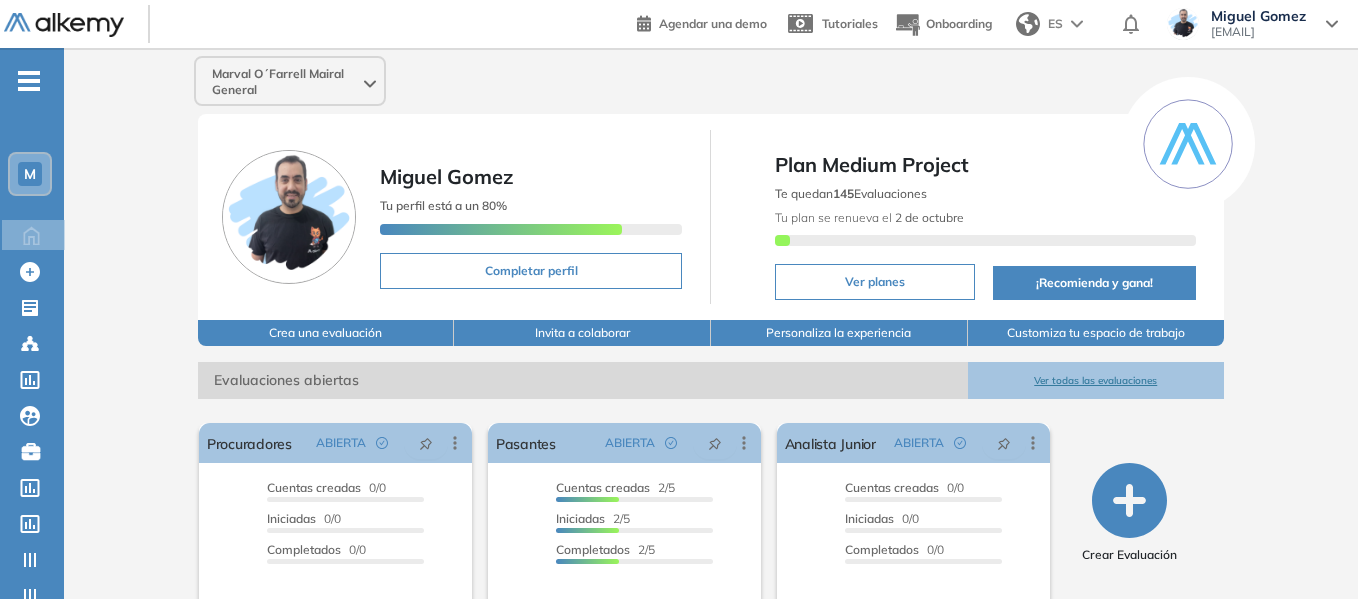 click on "-" at bounding box center [29, 79] 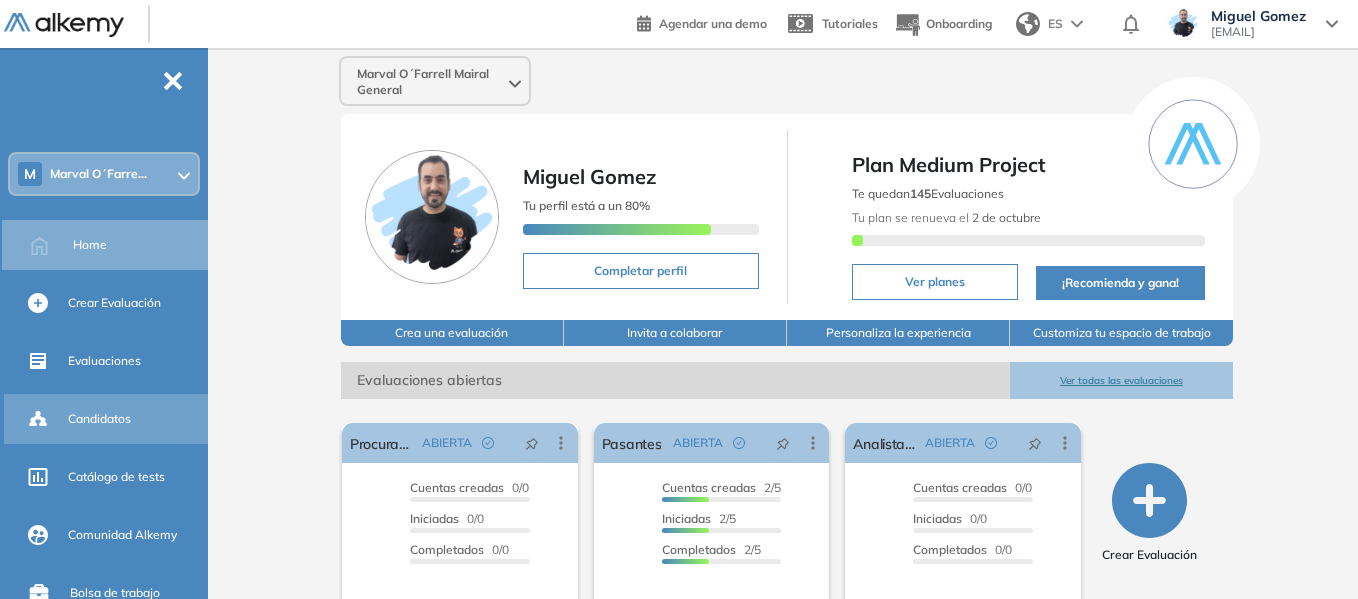 click on "Candidatos" at bounding box center [99, 419] 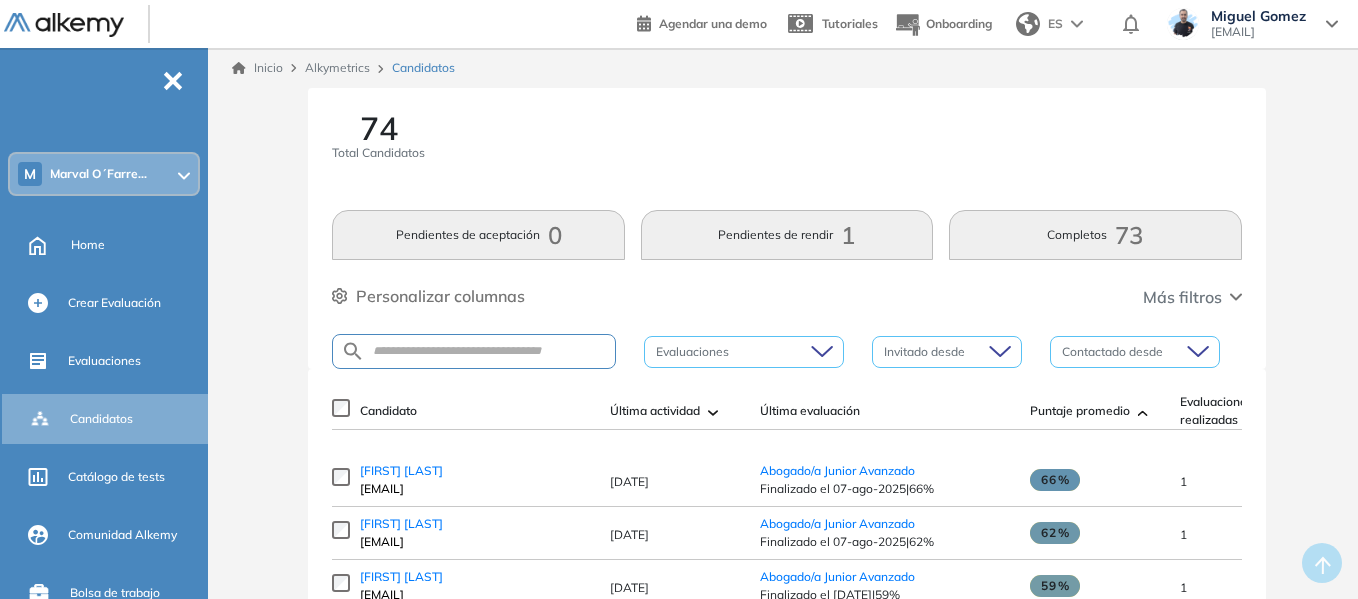drag, startPoint x: 361, startPoint y: 550, endPoint x: 532, endPoint y: 550, distance: 171 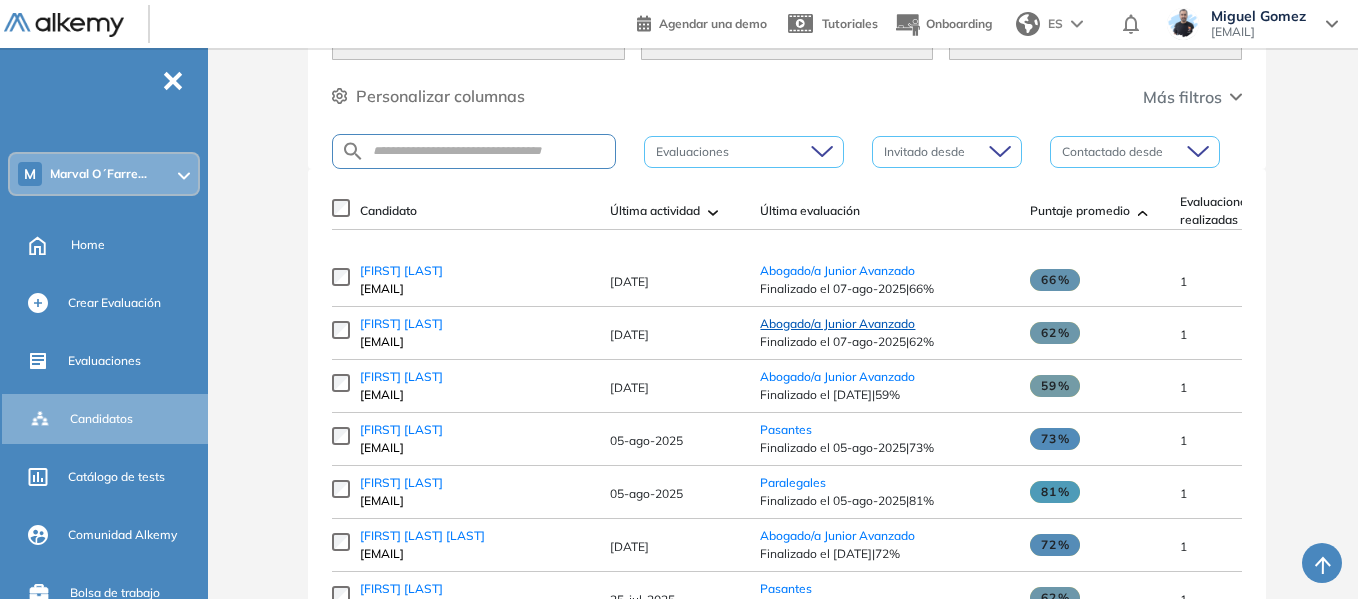 click on "Abogado/a Junior Avanzado" at bounding box center (837, 323) 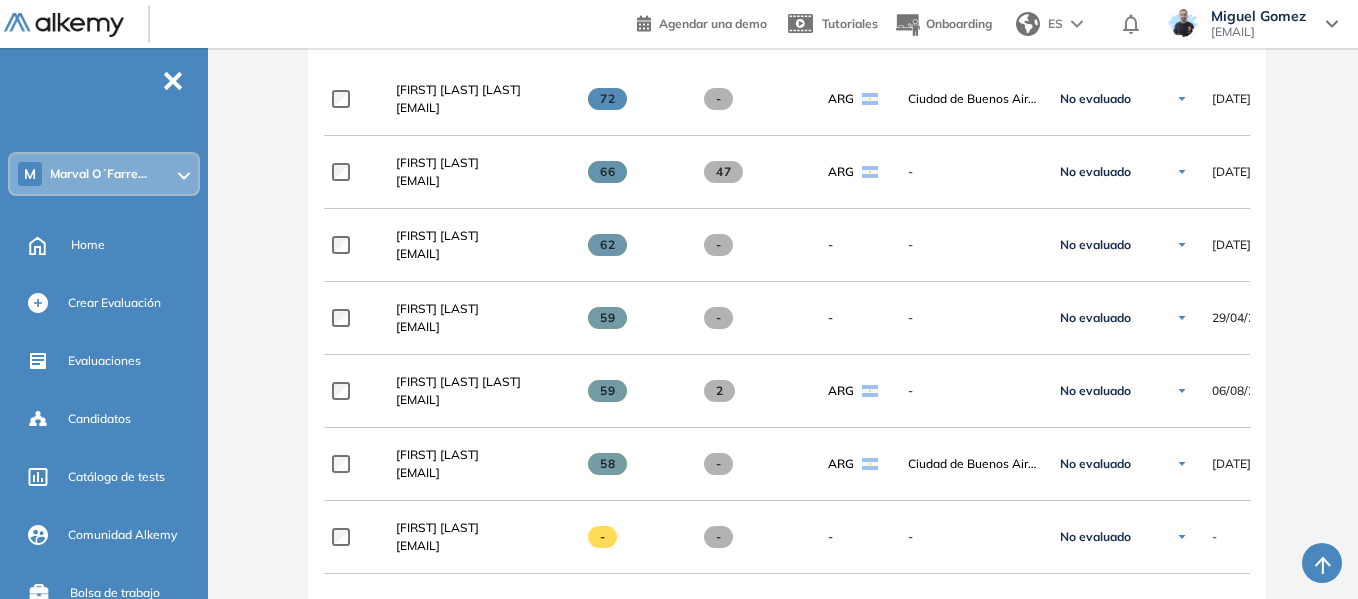 scroll, scrollTop: 600, scrollLeft: 0, axis: vertical 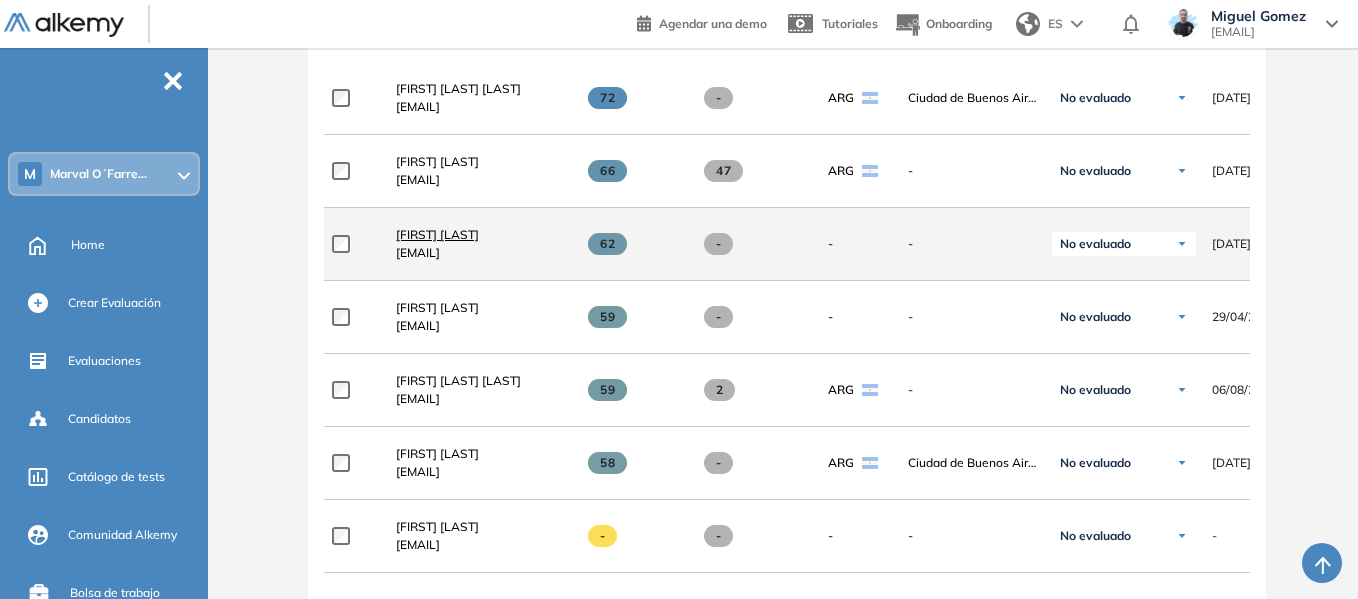 click on "[FIRST] [LAST]" at bounding box center (437, 234) 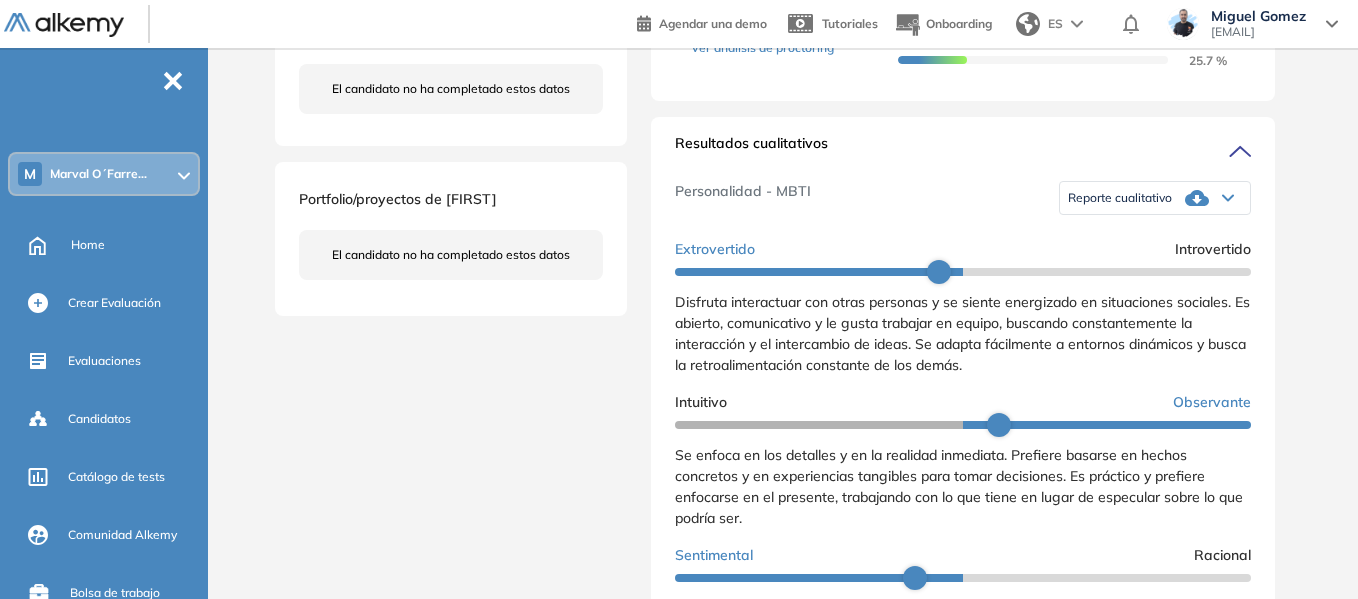 scroll, scrollTop: 700, scrollLeft: 0, axis: vertical 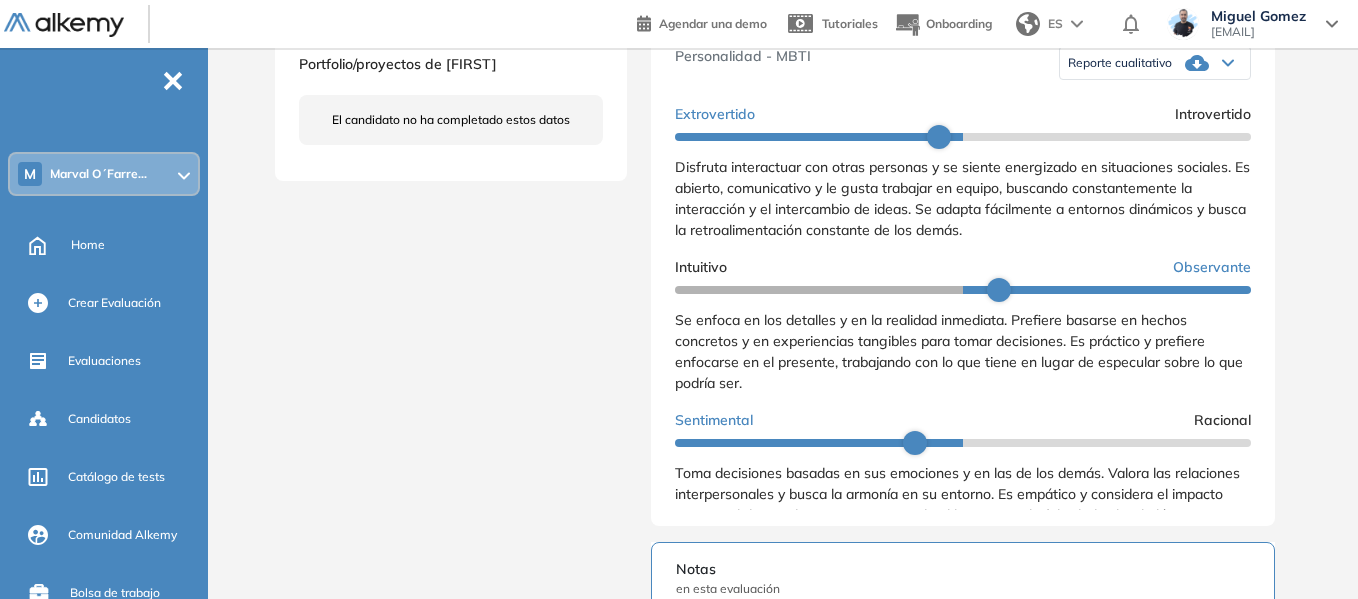 click on "Marval O´Farre..." at bounding box center (98, 174) 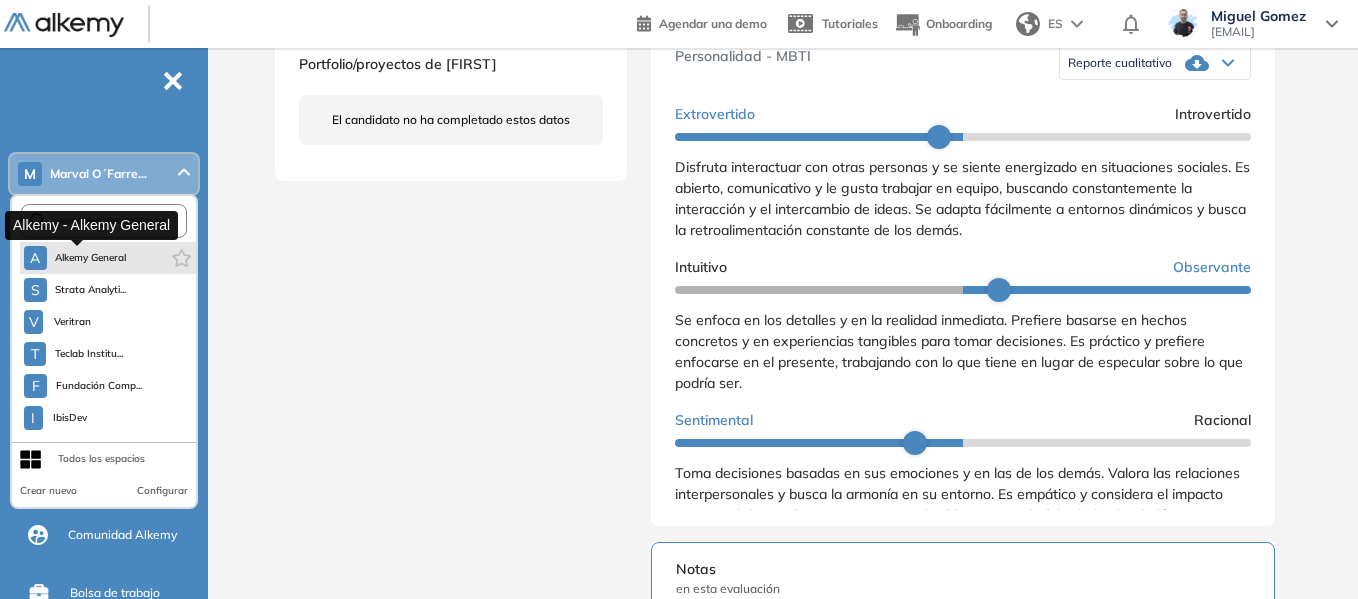 click on "Alkemy General" at bounding box center (91, 258) 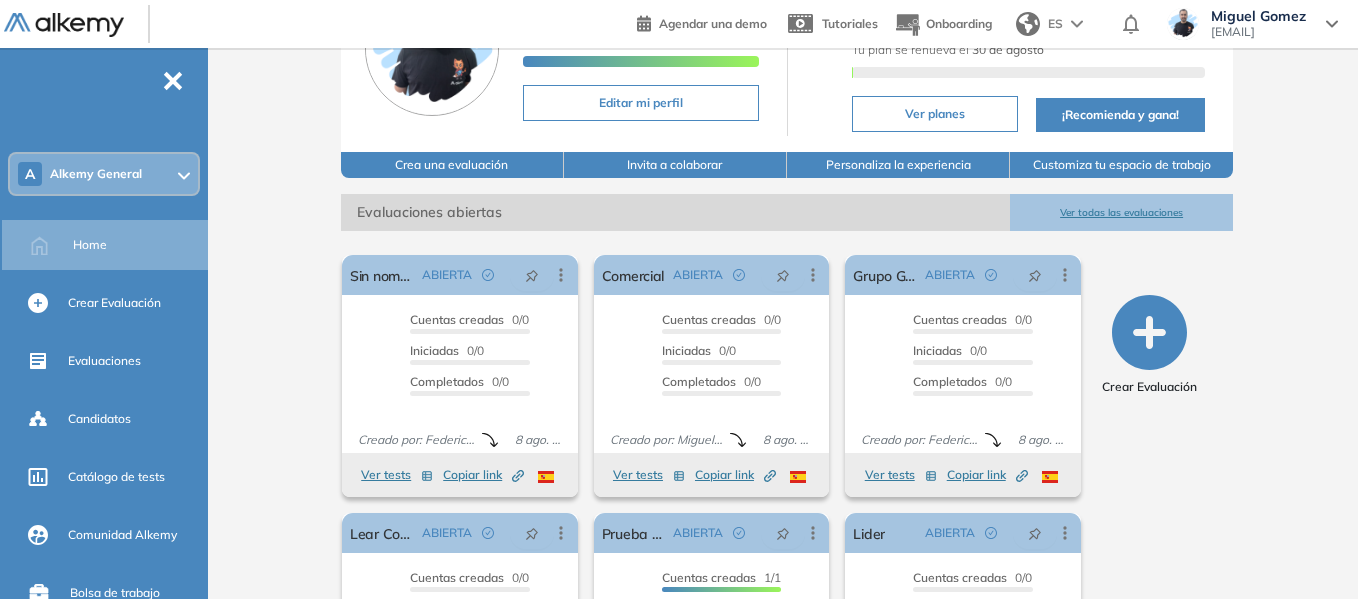 scroll, scrollTop: 334, scrollLeft: 0, axis: vertical 